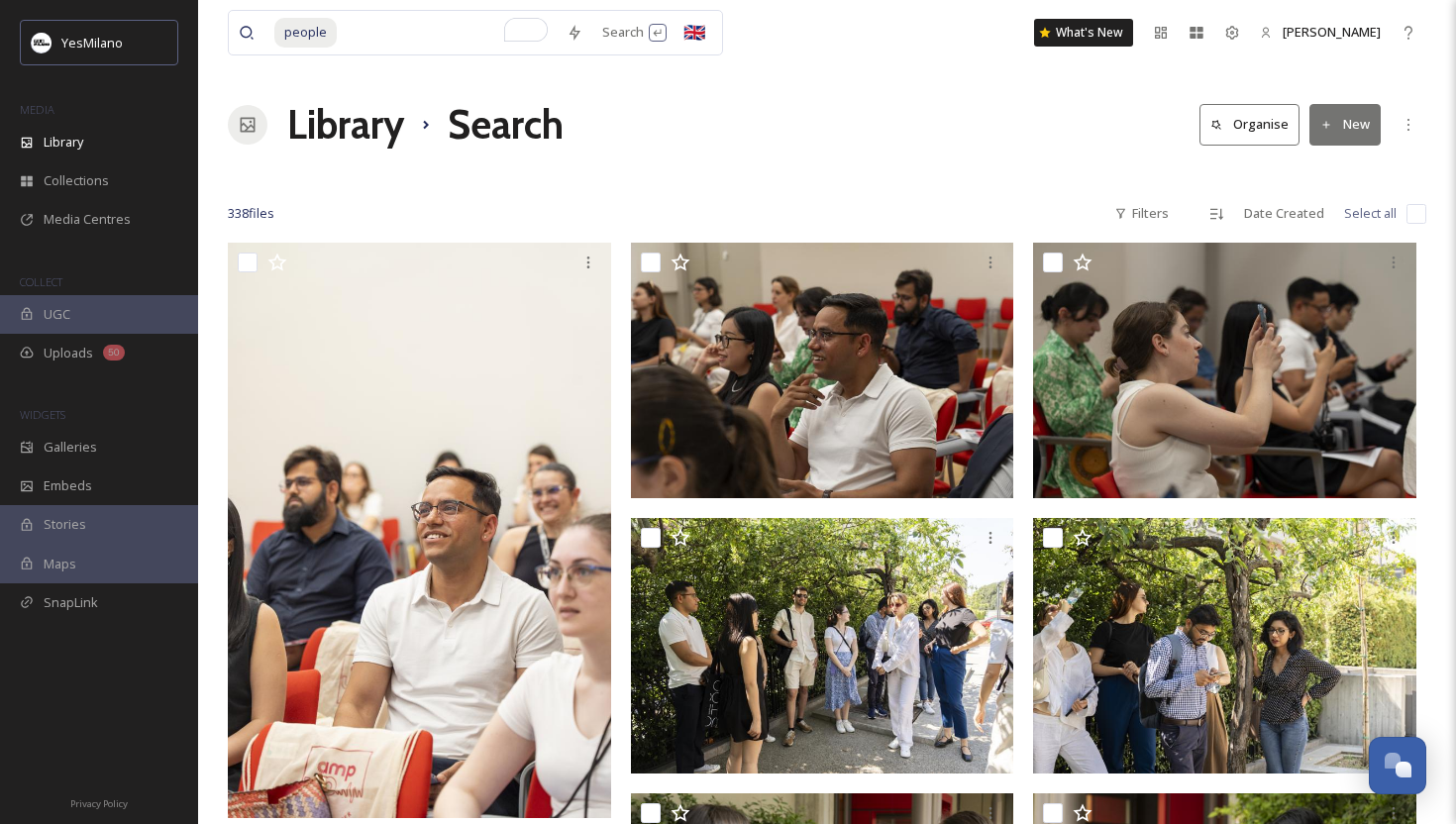 scroll, scrollTop: 6883, scrollLeft: 0, axis: vertical 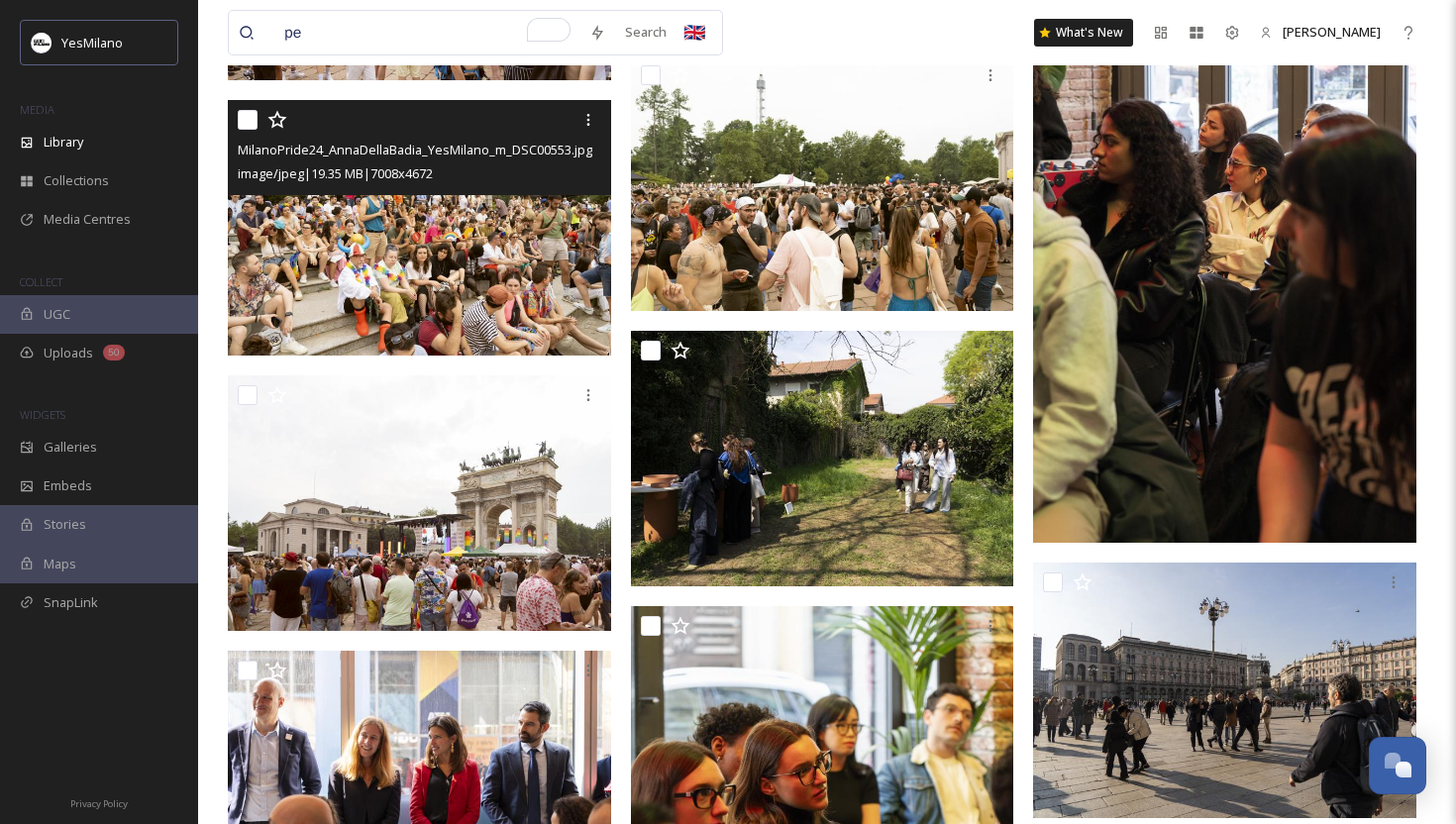 type on "p" 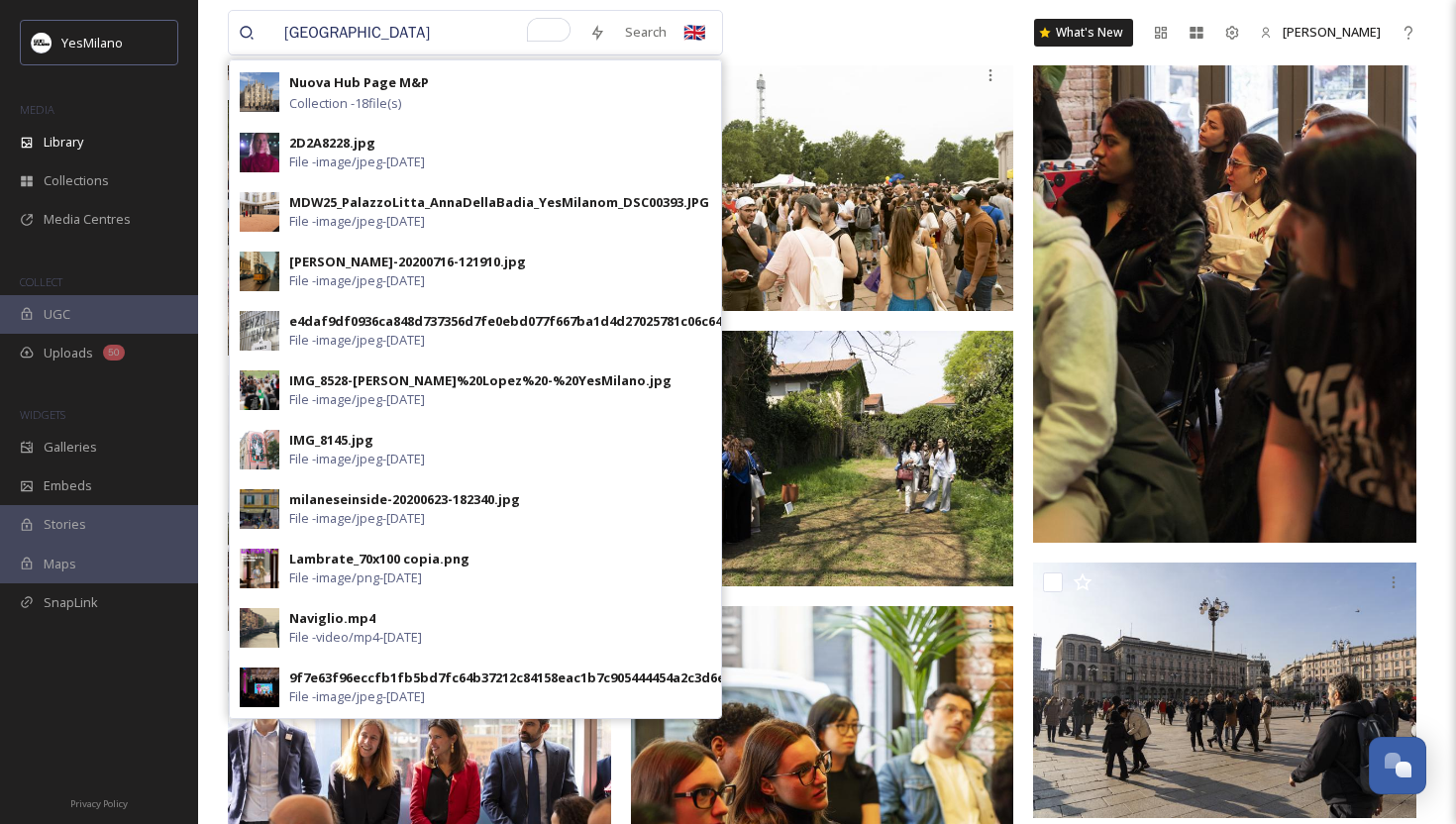 type on "[GEOGRAPHIC_DATA]" 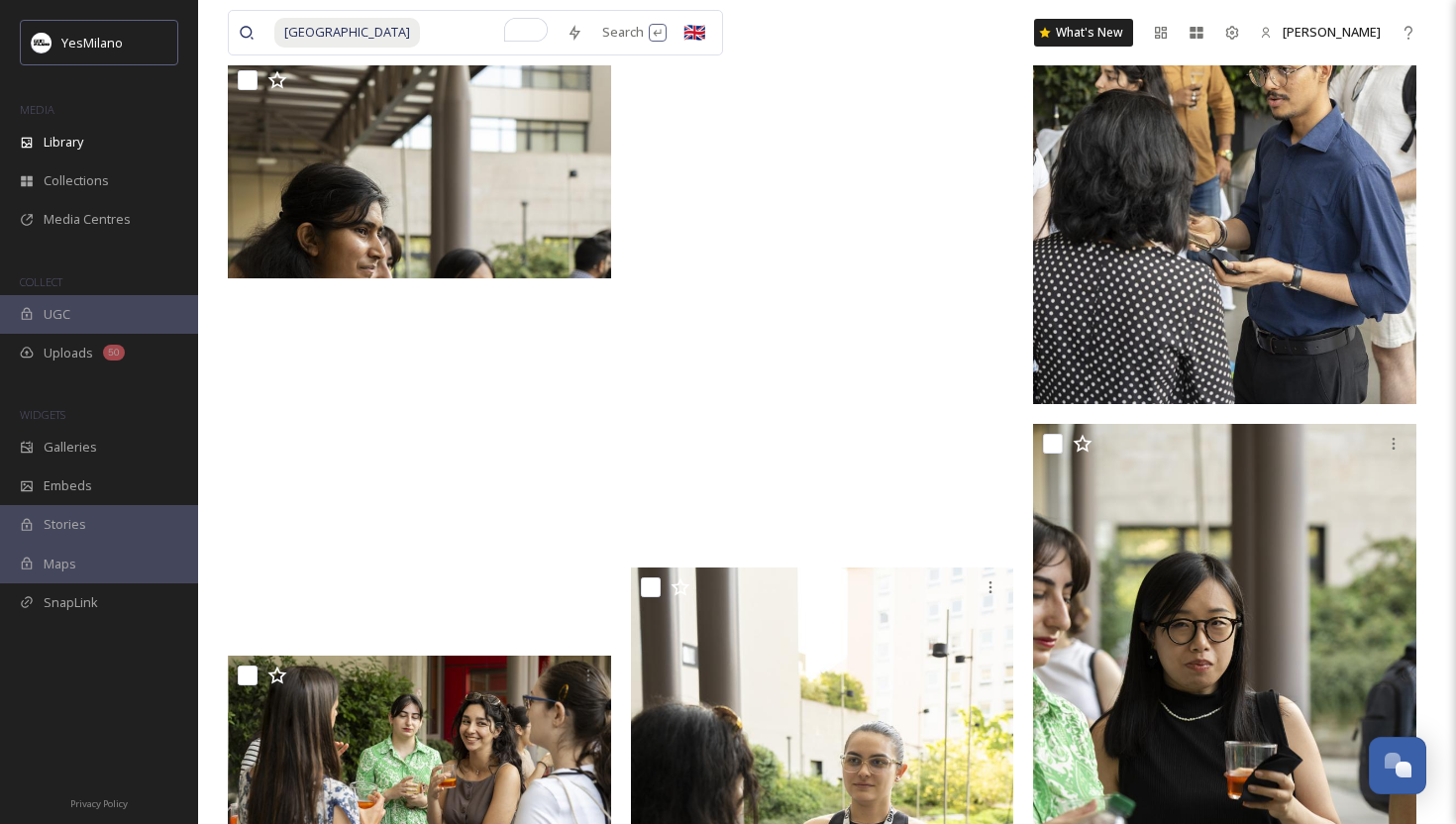 scroll, scrollTop: 14334, scrollLeft: 0, axis: vertical 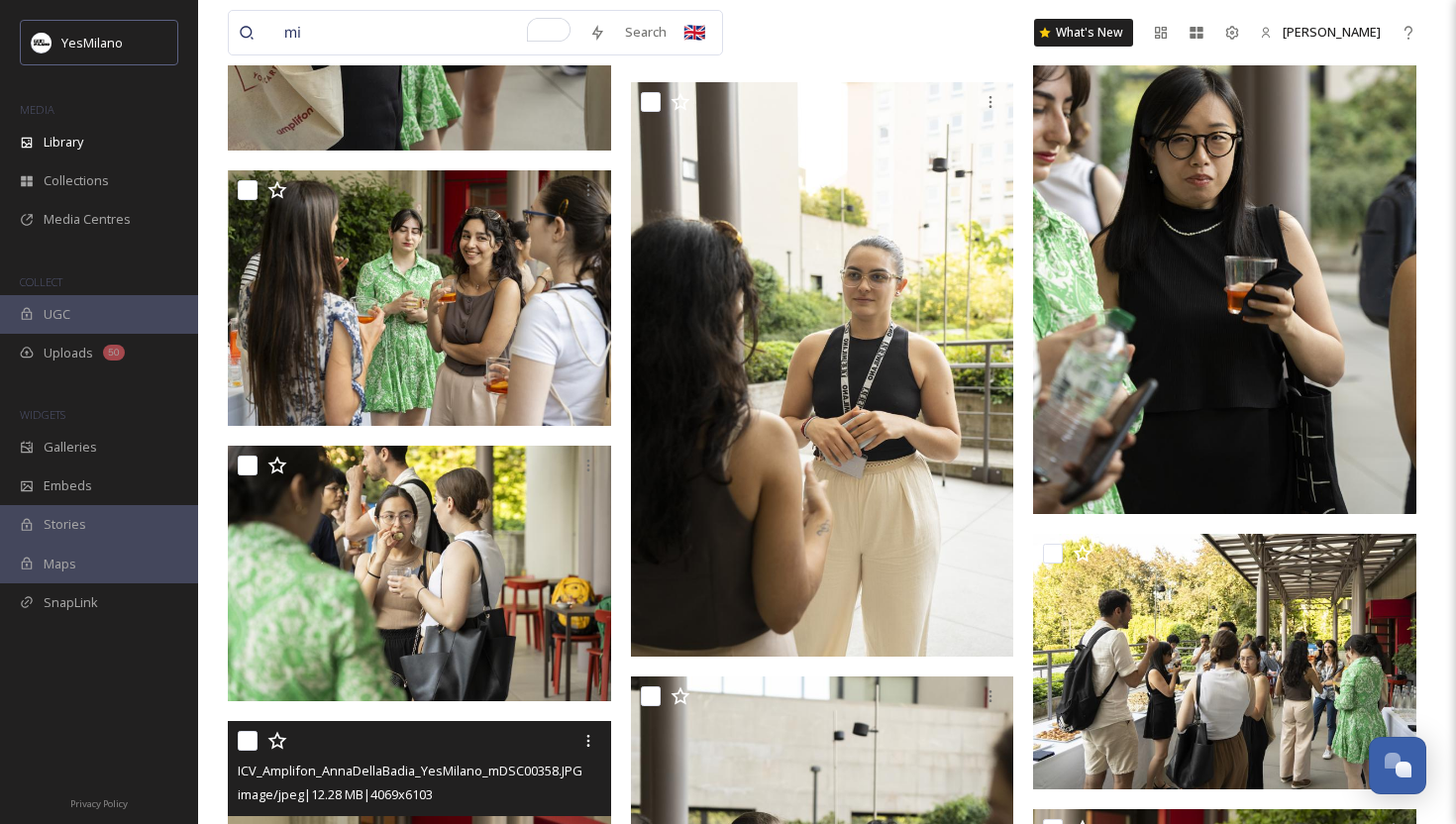 type on "m" 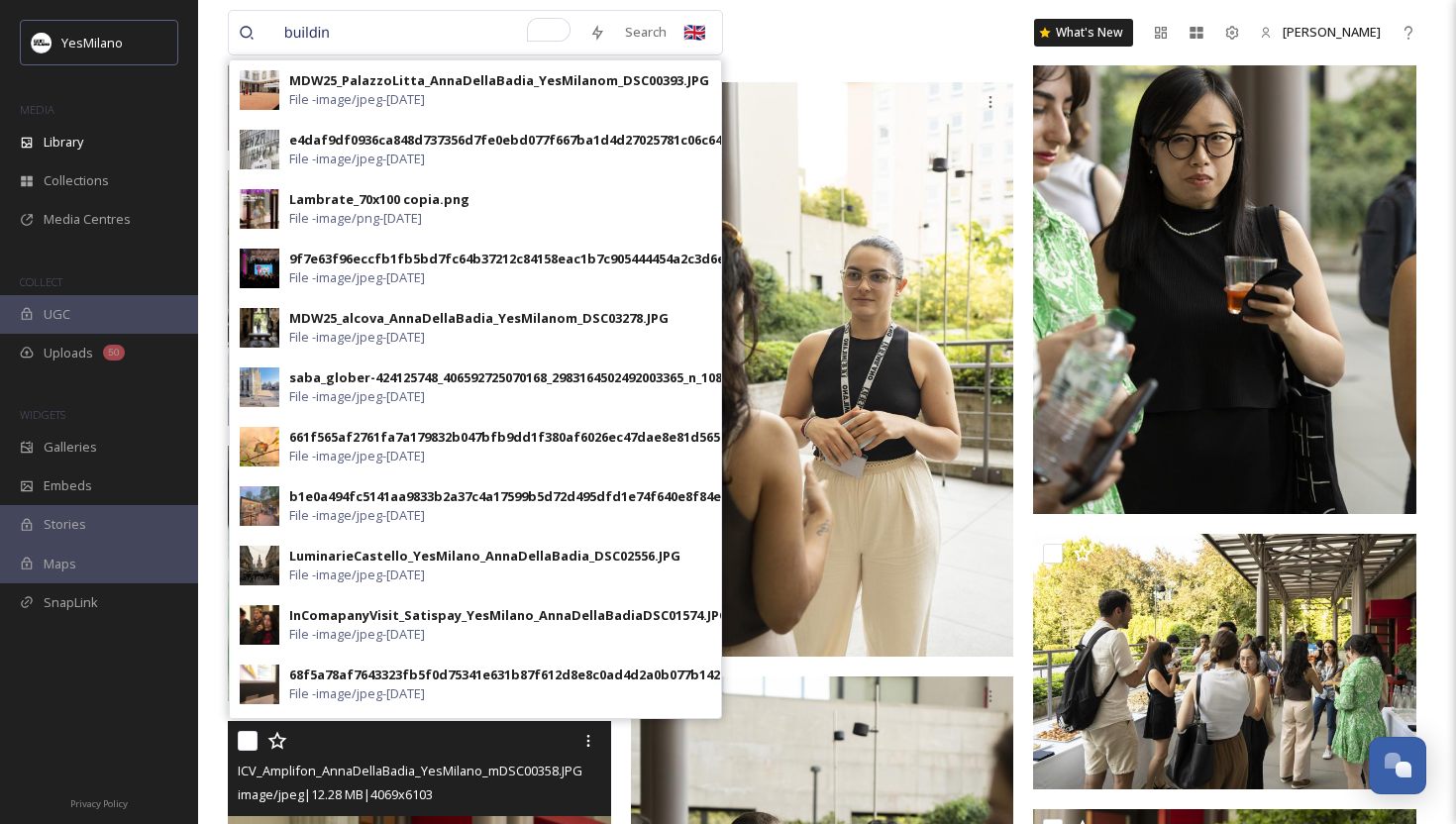type on "building" 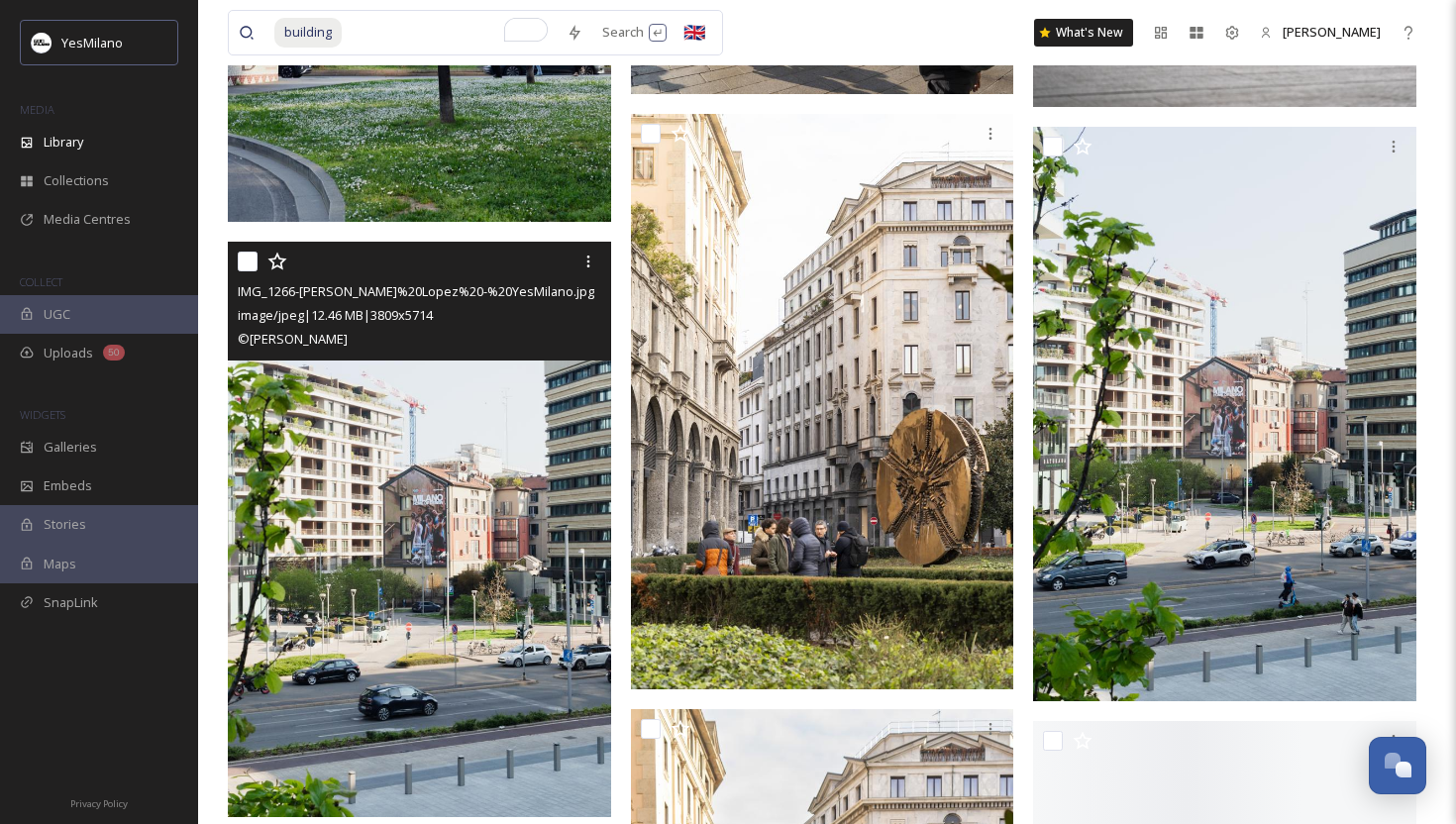 scroll, scrollTop: 5877, scrollLeft: 0, axis: vertical 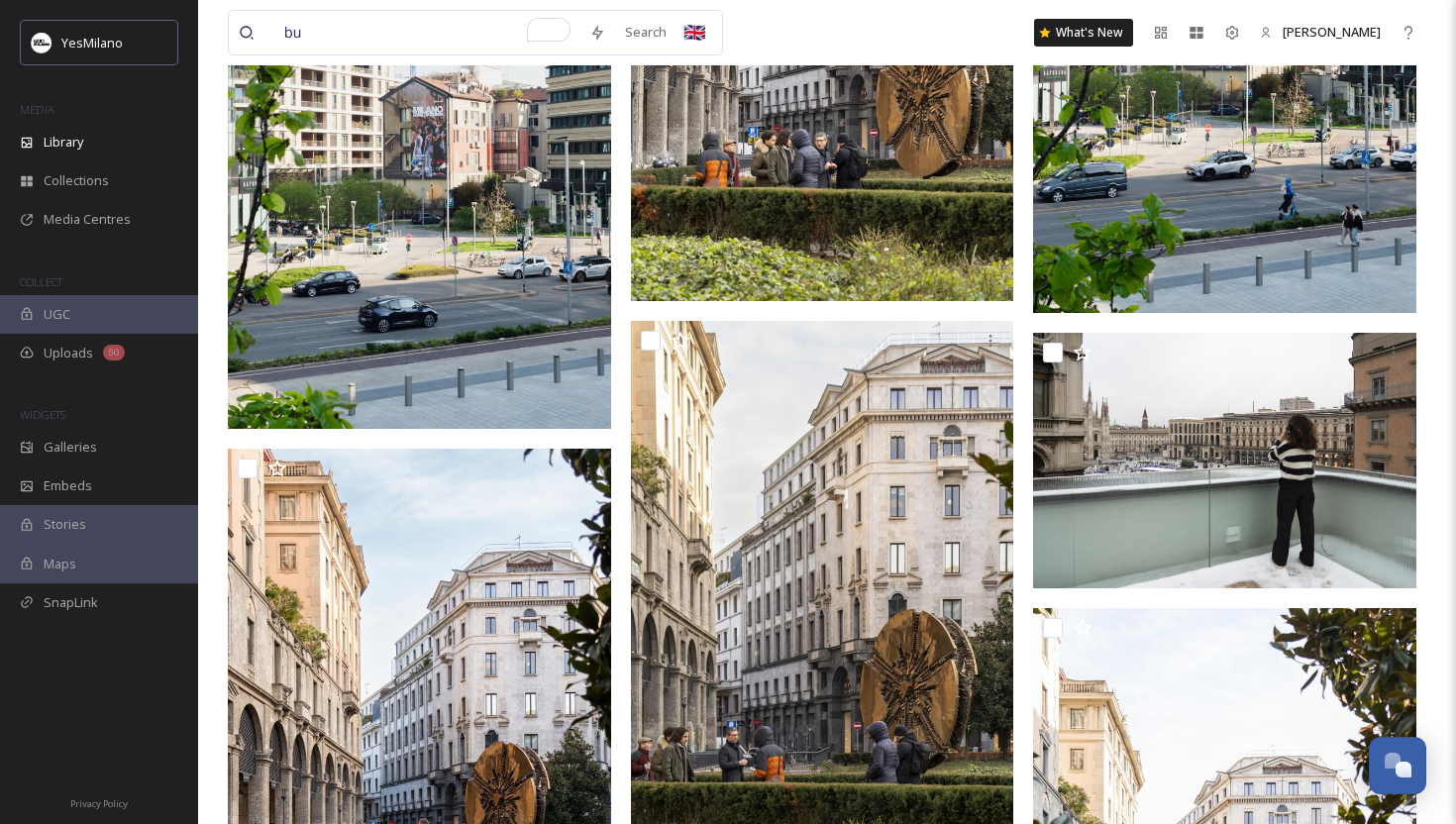 type on "b" 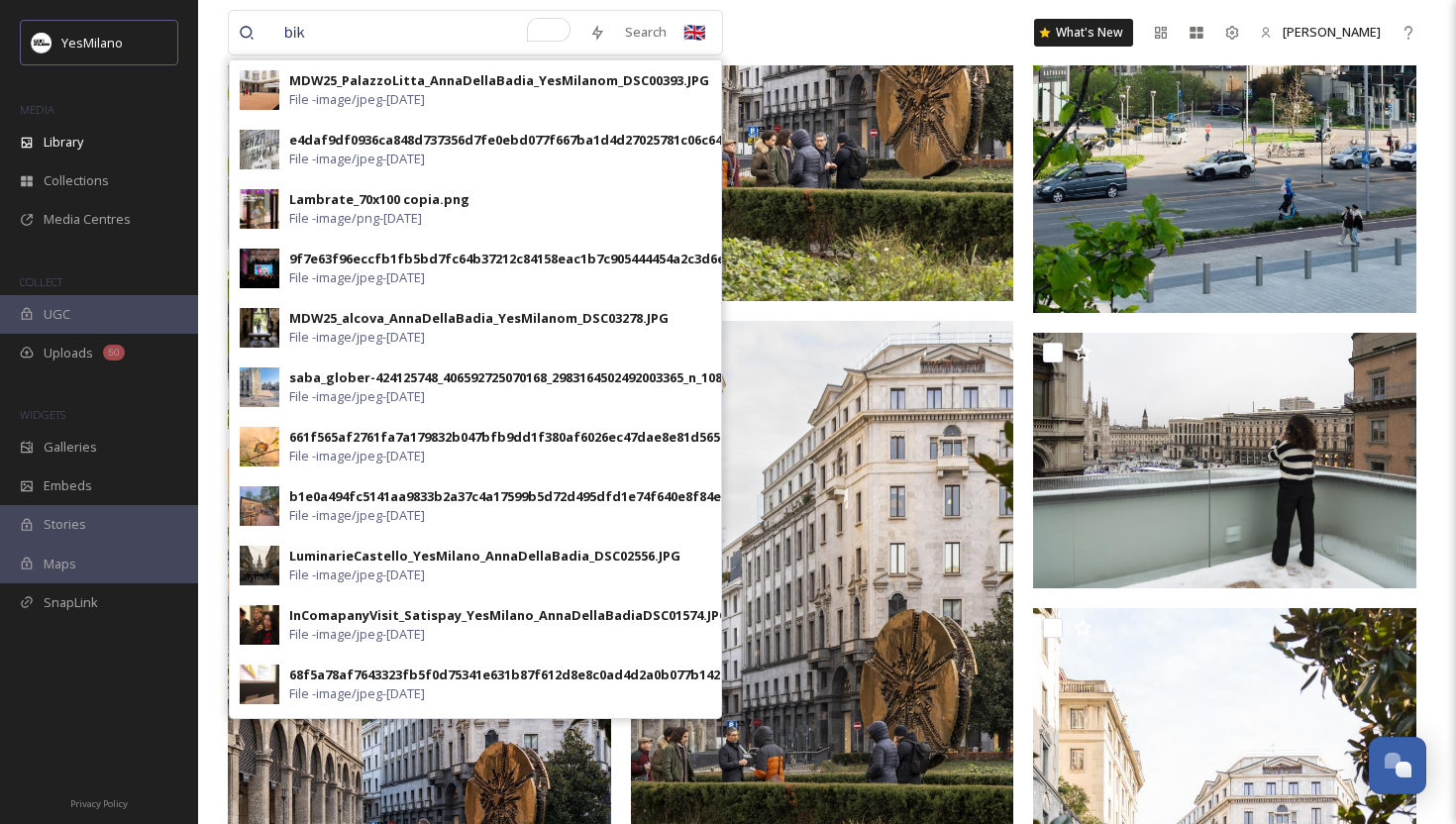 type on "bike" 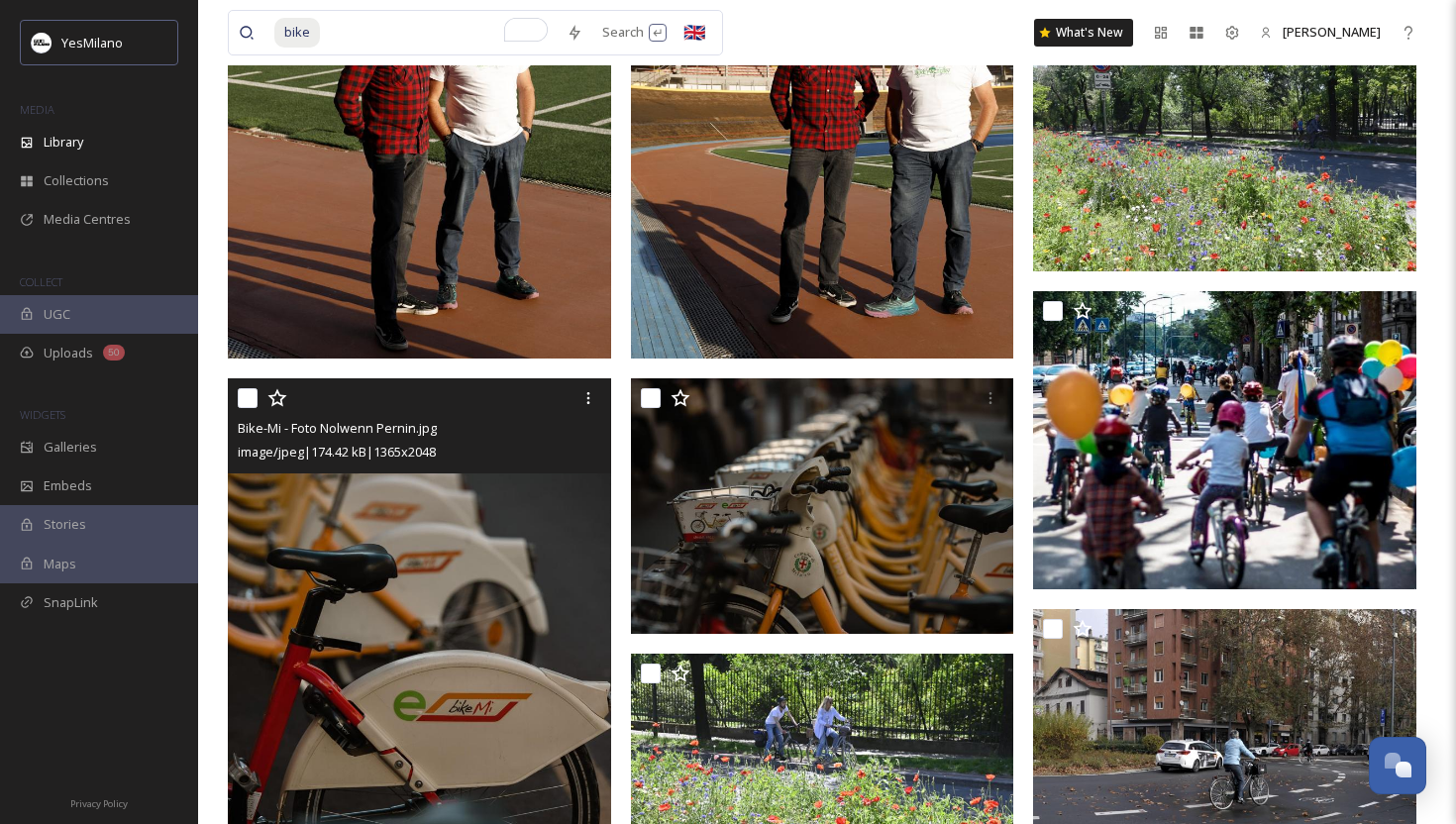 scroll, scrollTop: 2318, scrollLeft: 0, axis: vertical 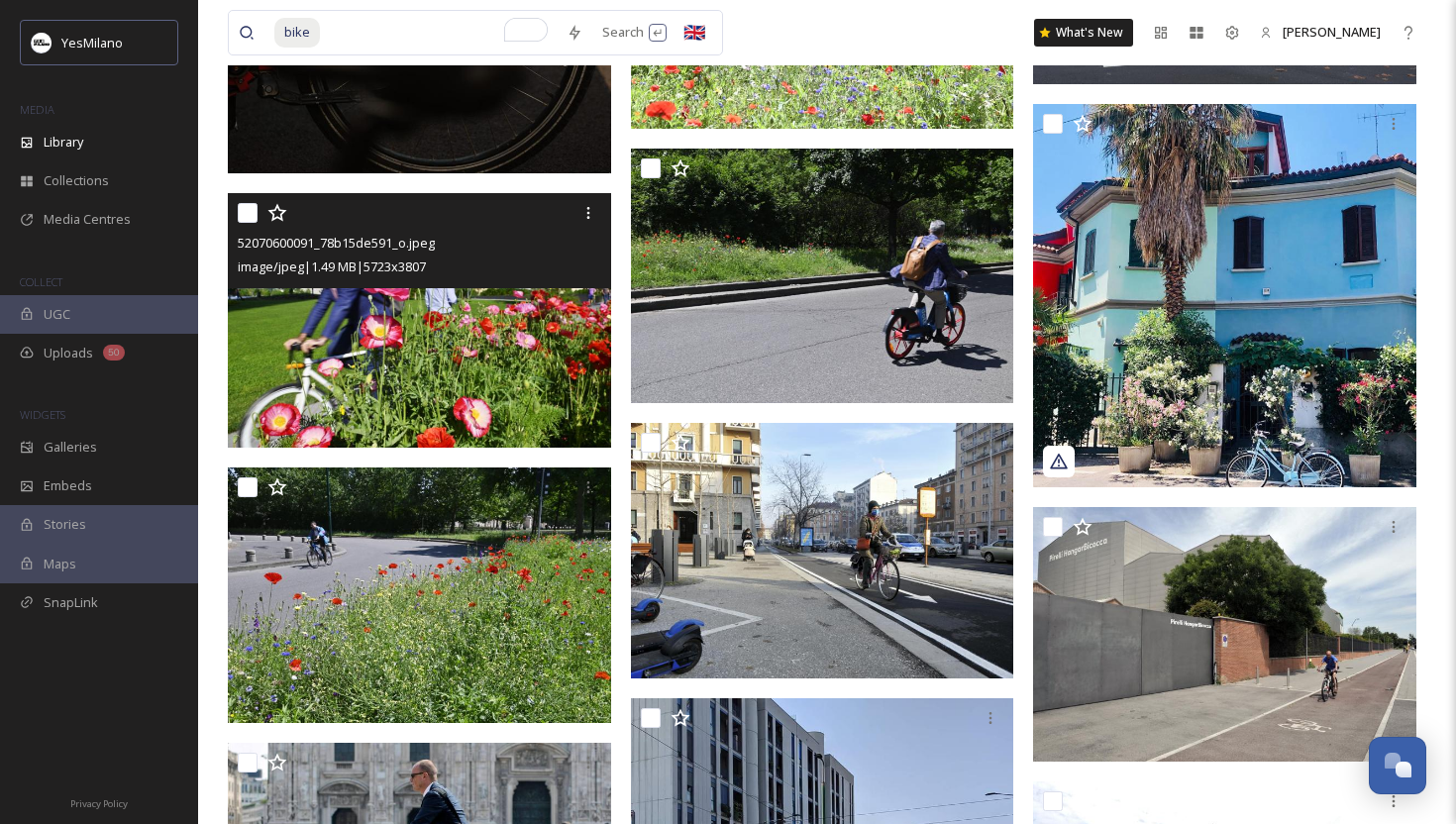 click at bounding box center [419, 321] 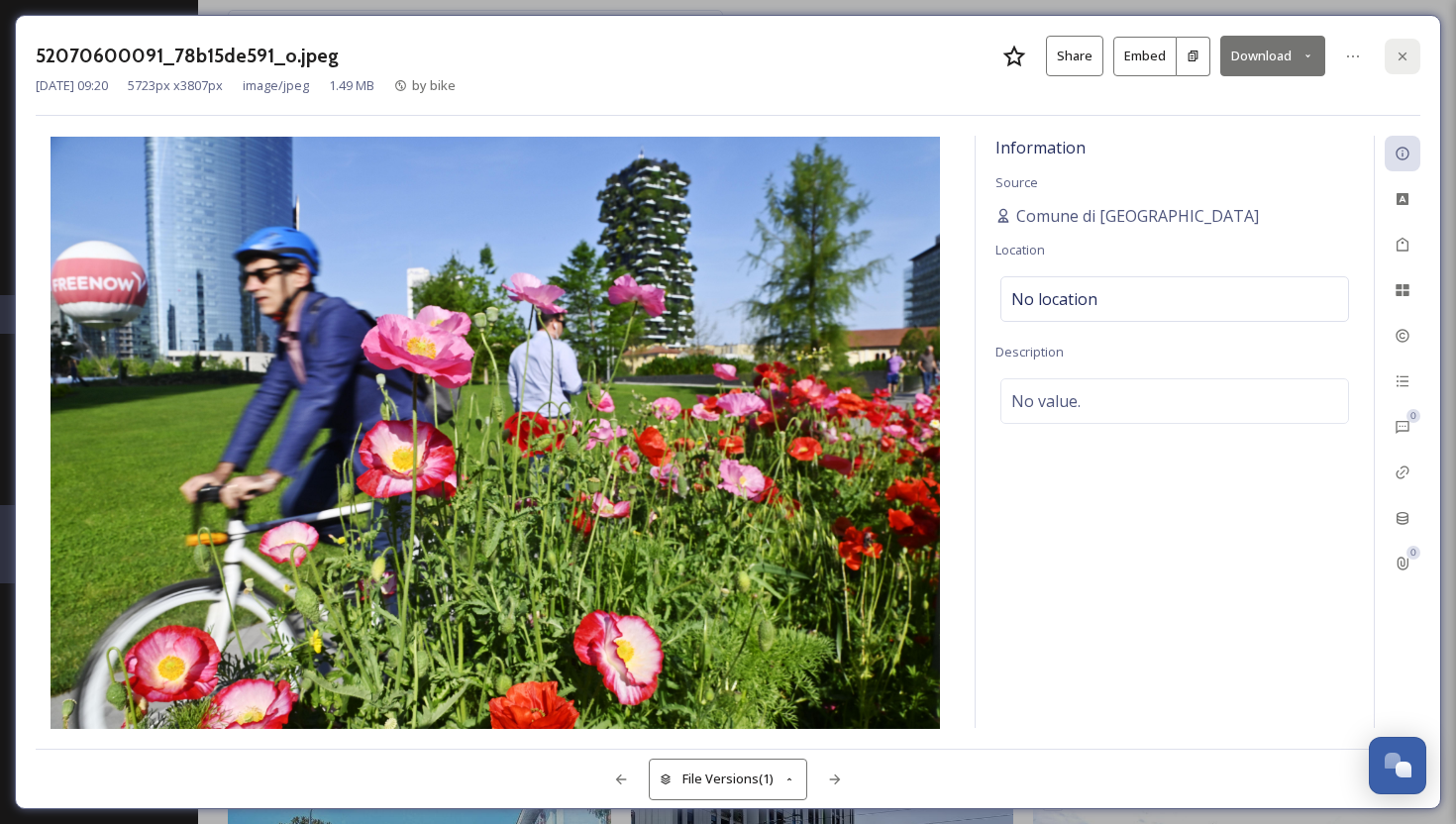 click 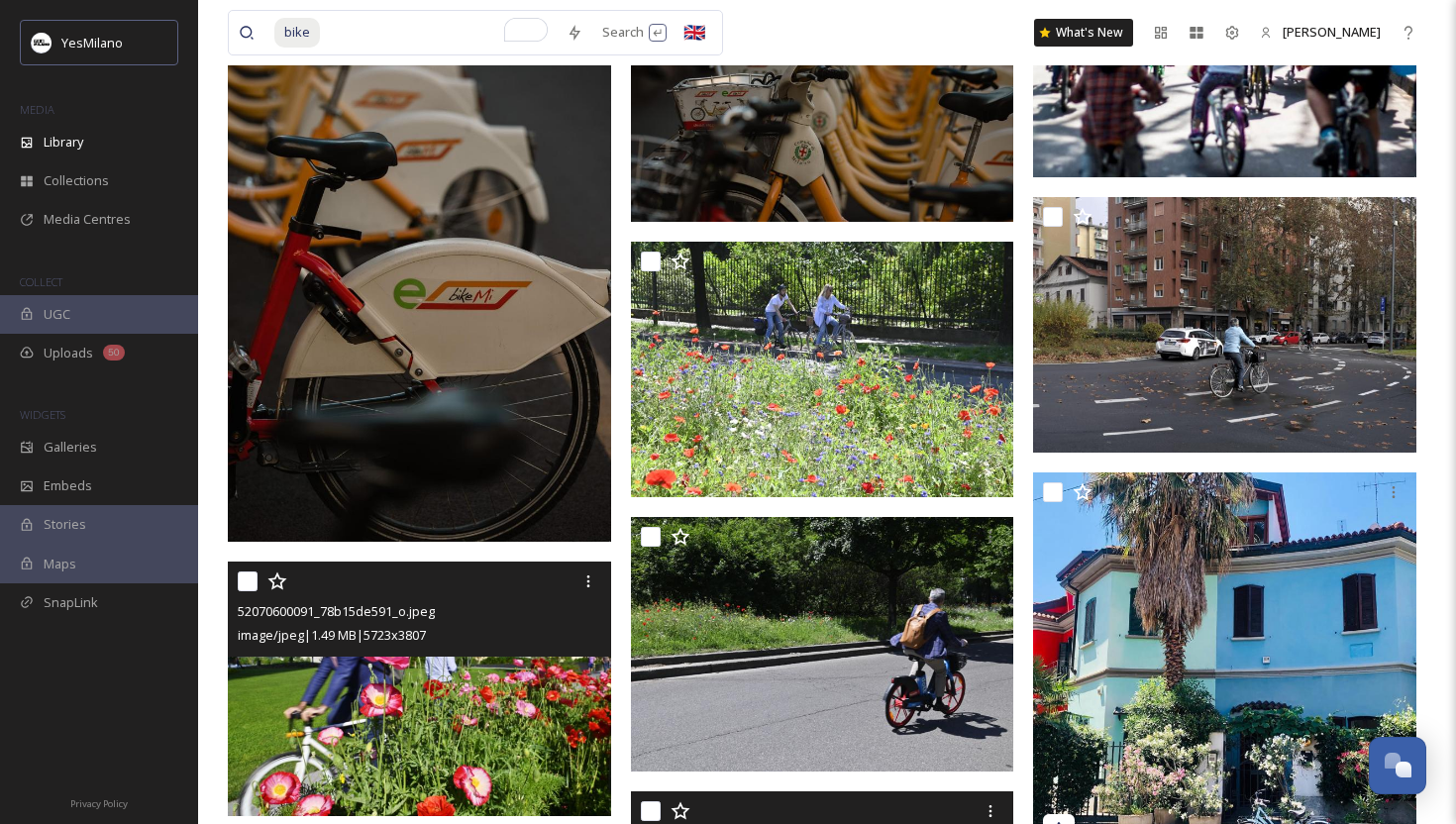 scroll, scrollTop: 1895, scrollLeft: 0, axis: vertical 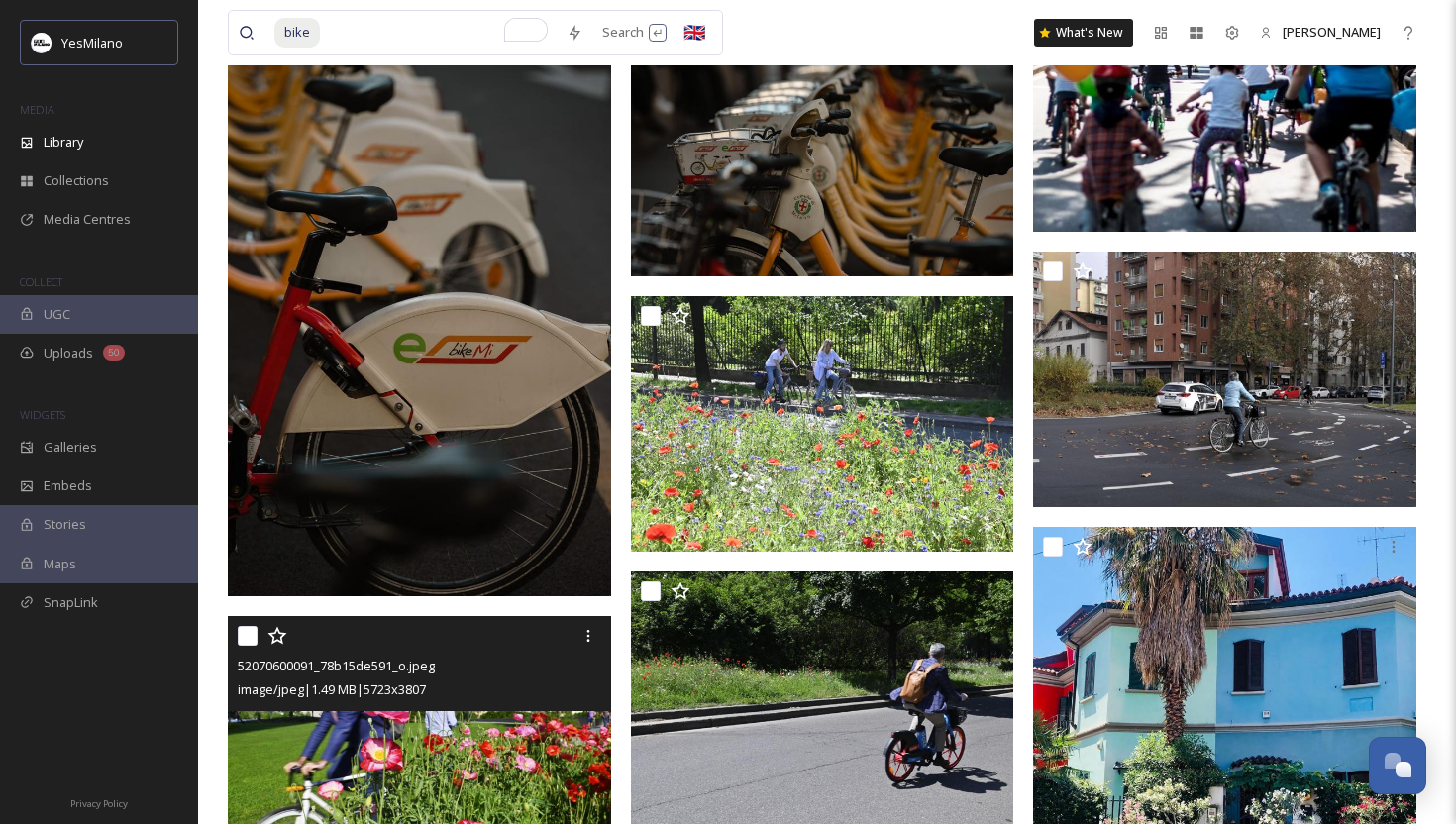 click at bounding box center [419, 744] 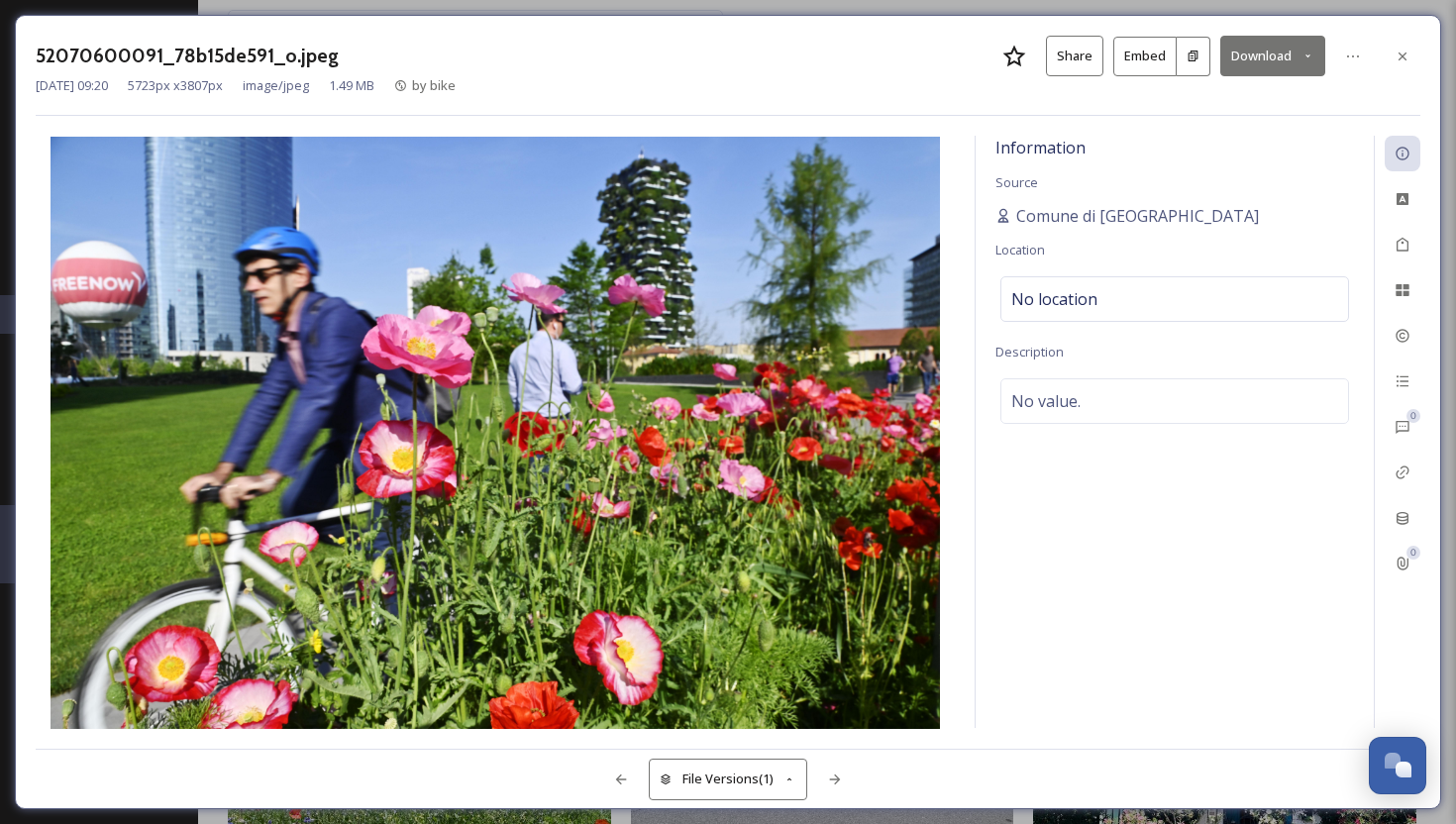 click on "Download" at bounding box center [1273, 55] 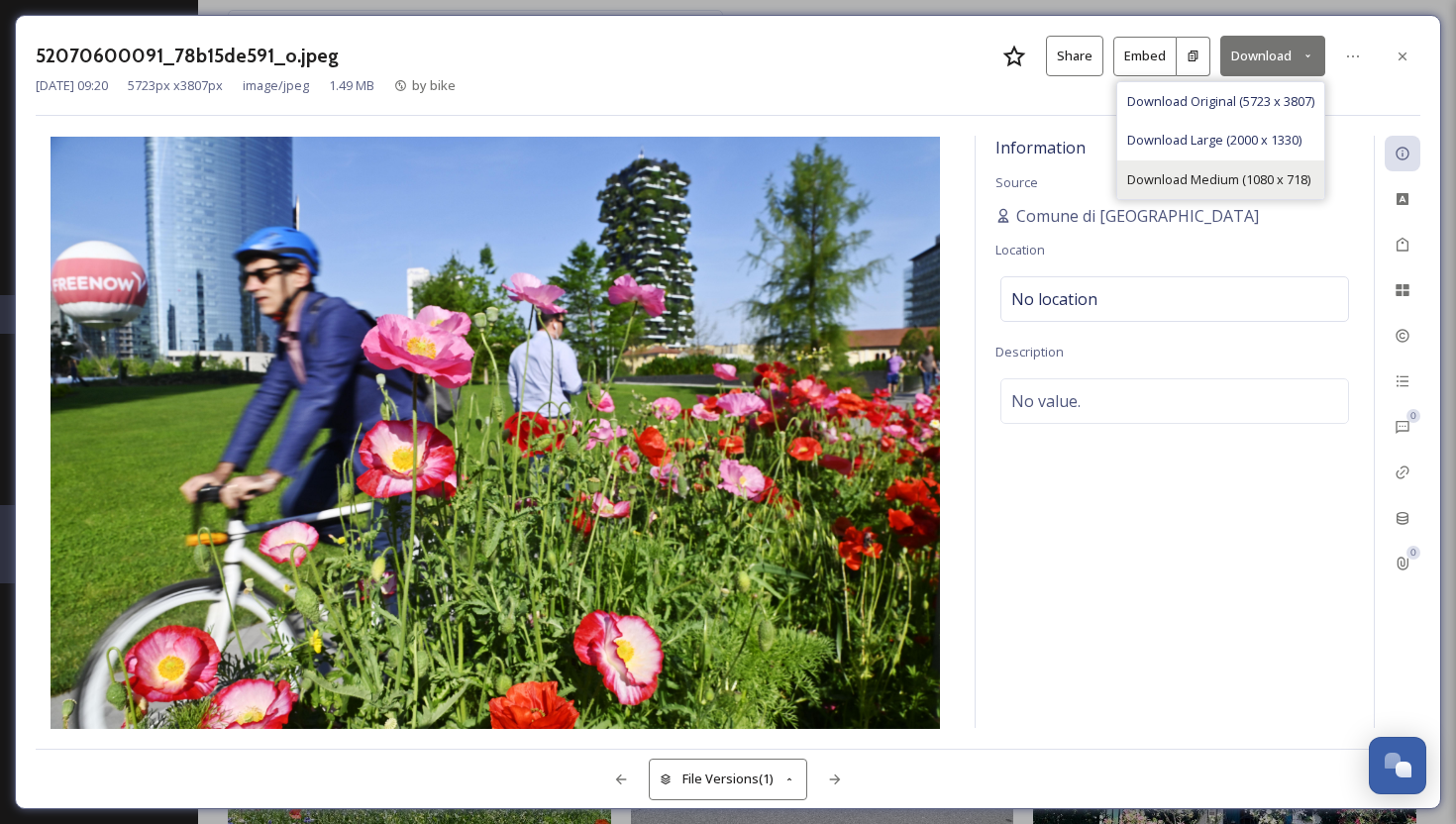 click on "Download Medium (1080 x 718)" at bounding box center [1218, 179] 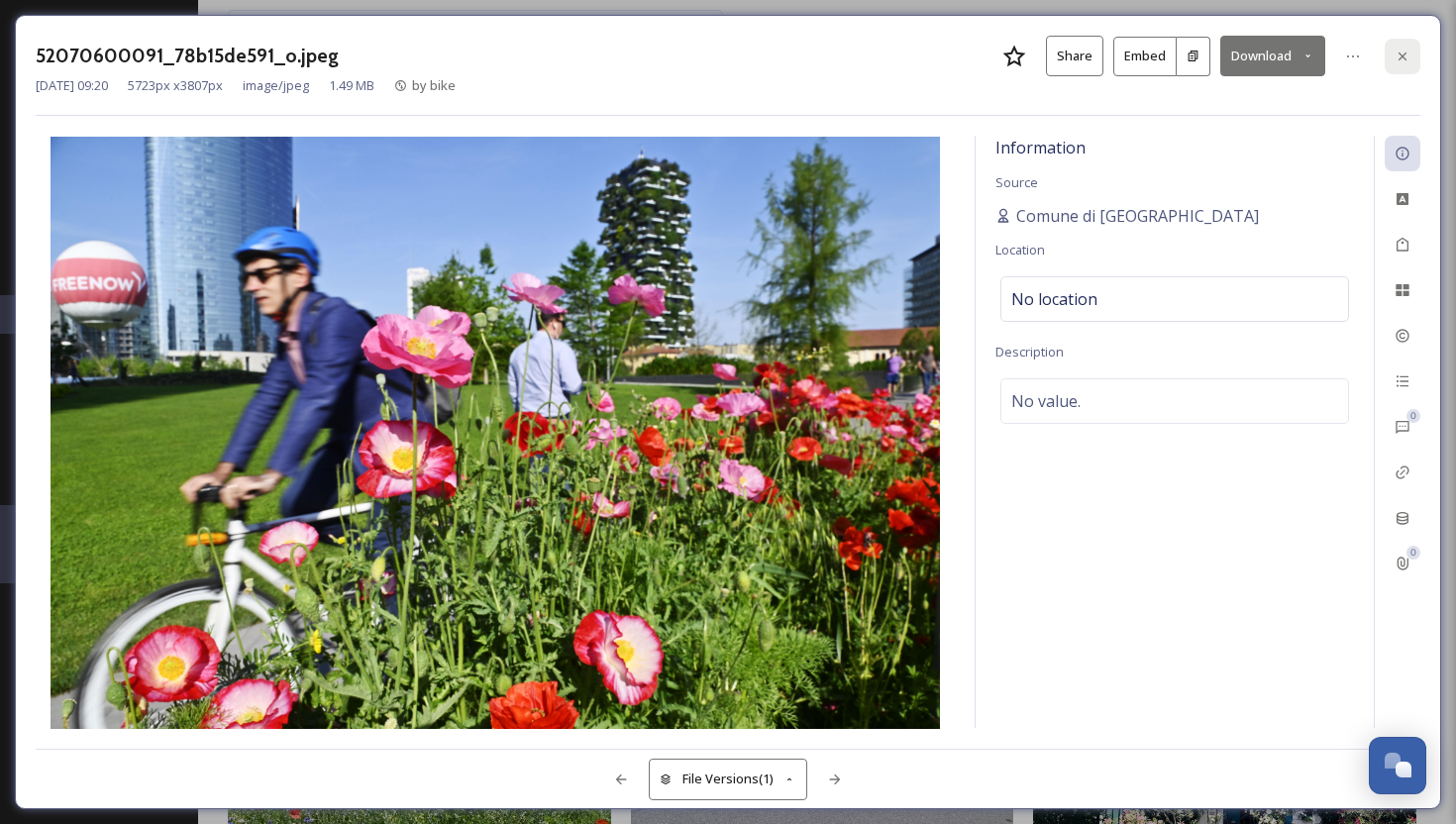 click 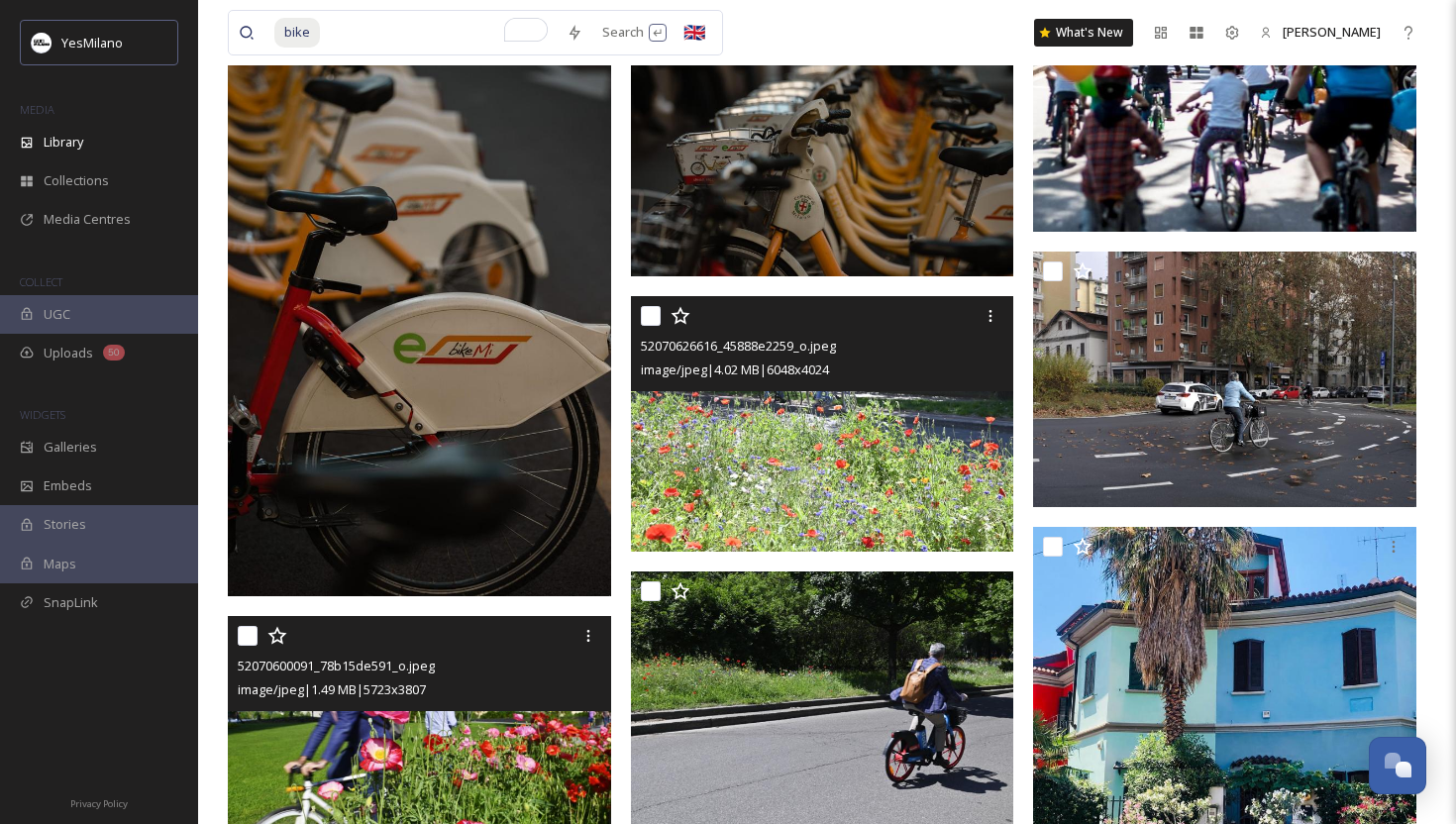 scroll, scrollTop: 942, scrollLeft: 0, axis: vertical 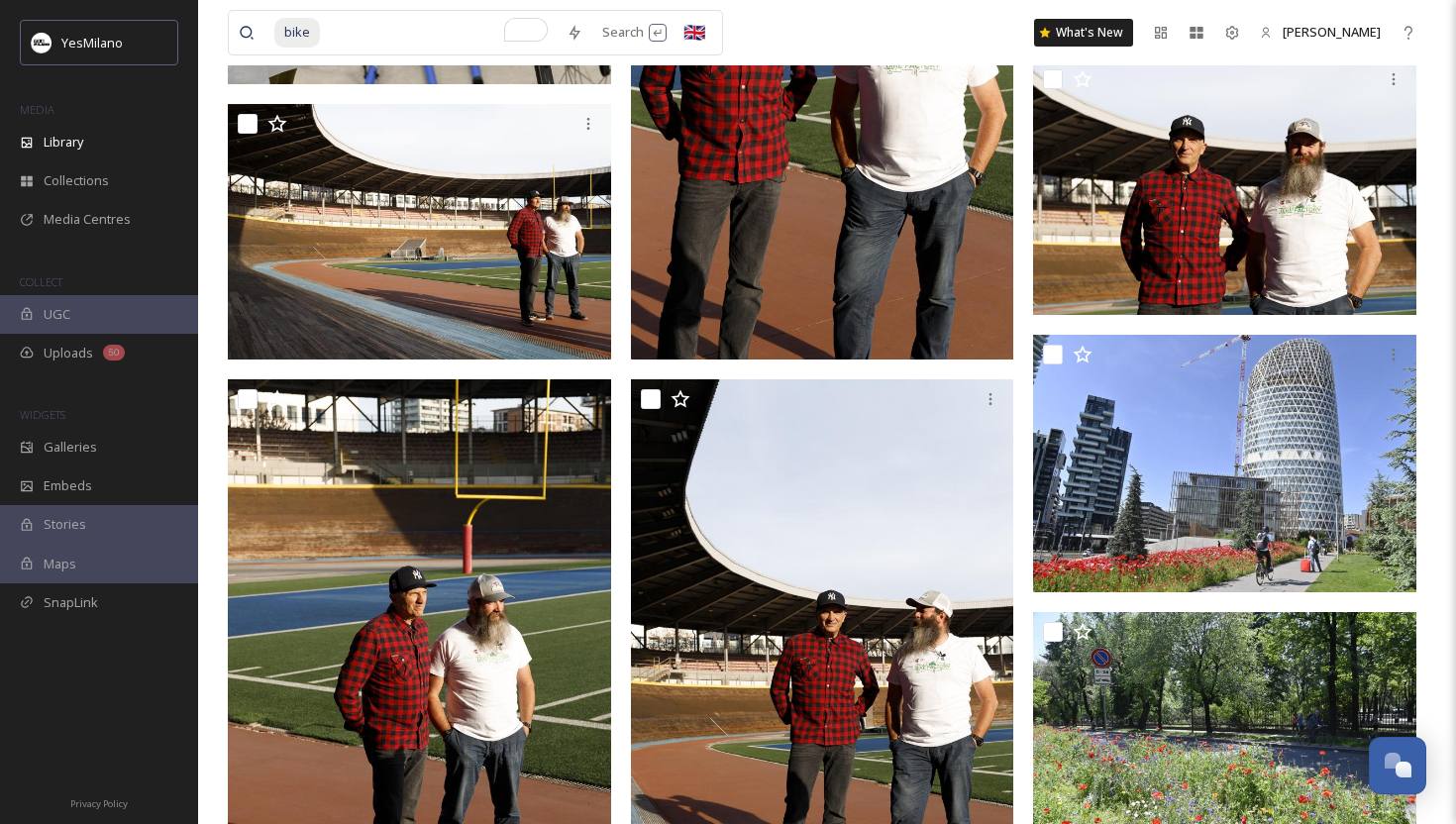 click at bounding box center (439, 33) 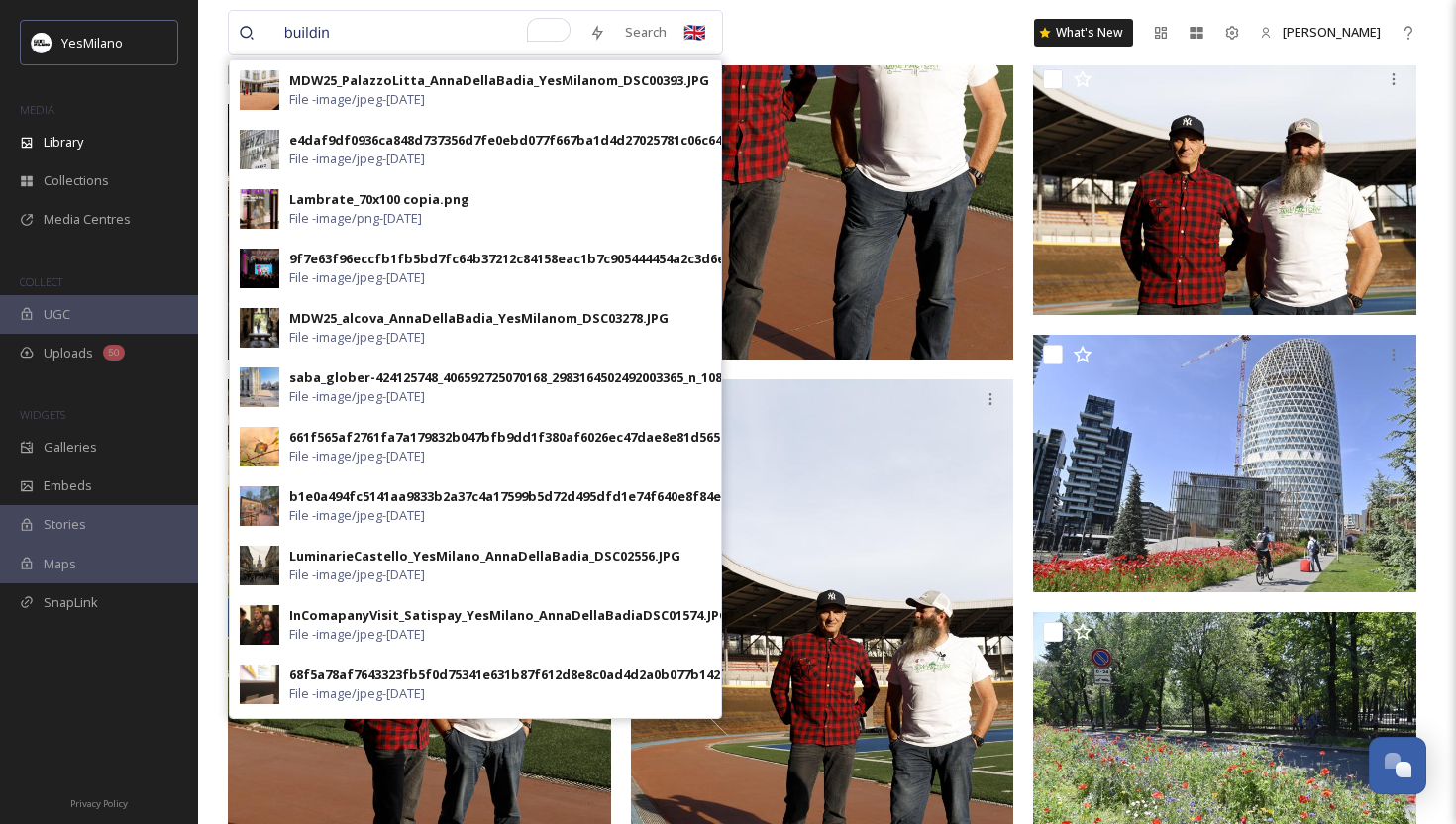 type on "building" 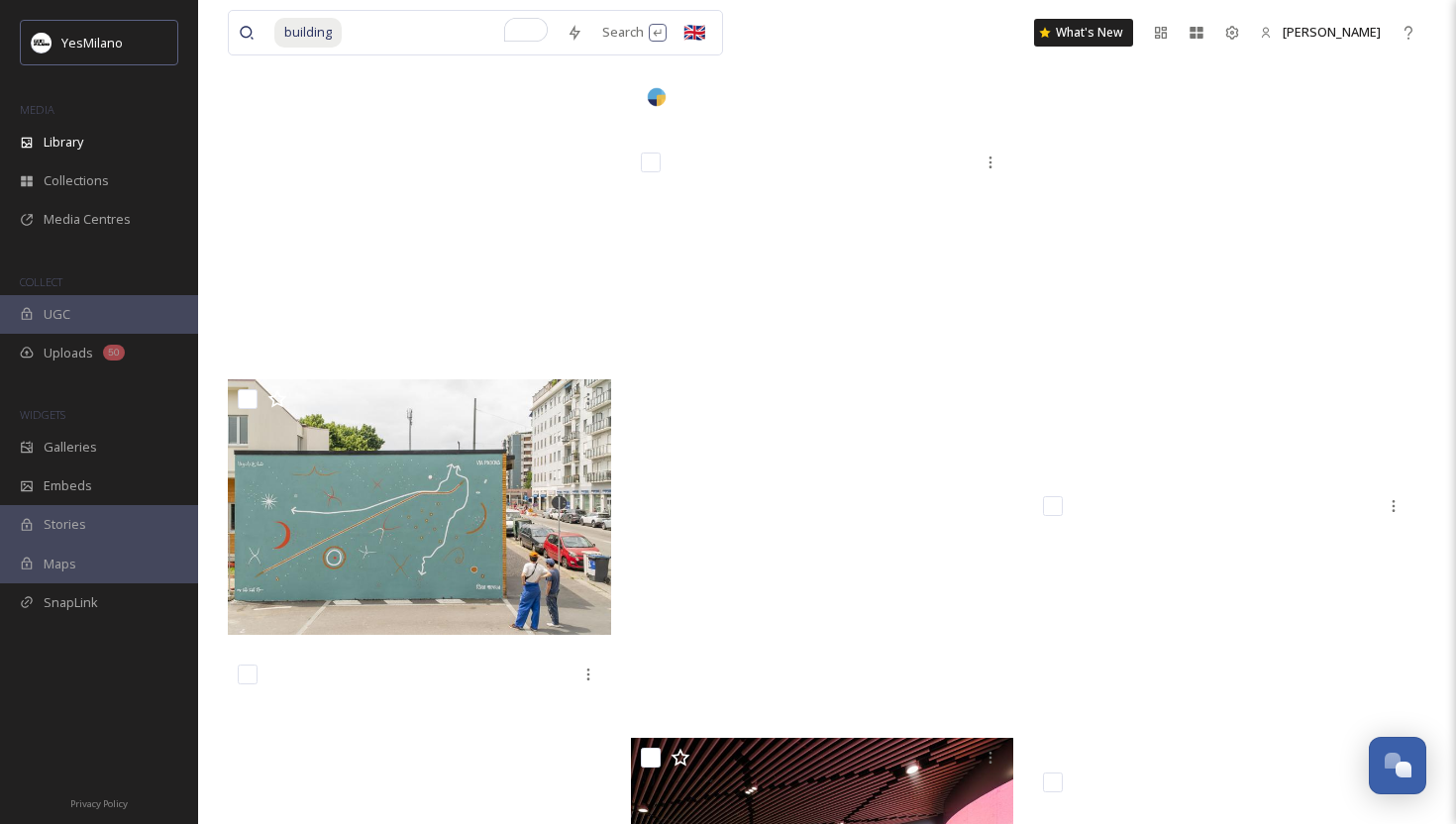 scroll, scrollTop: 19106, scrollLeft: 0, axis: vertical 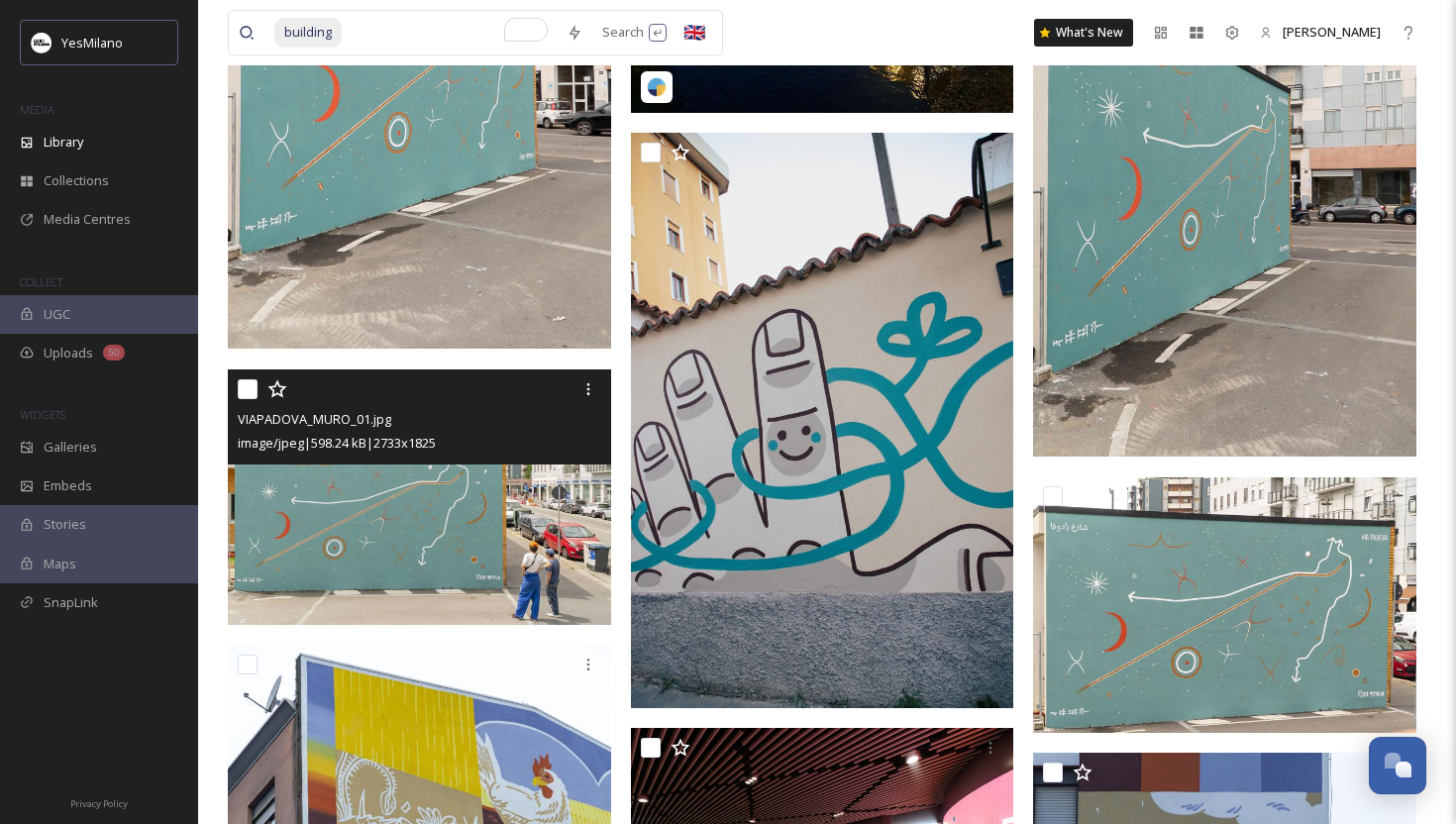 click at bounding box center (419, 497) 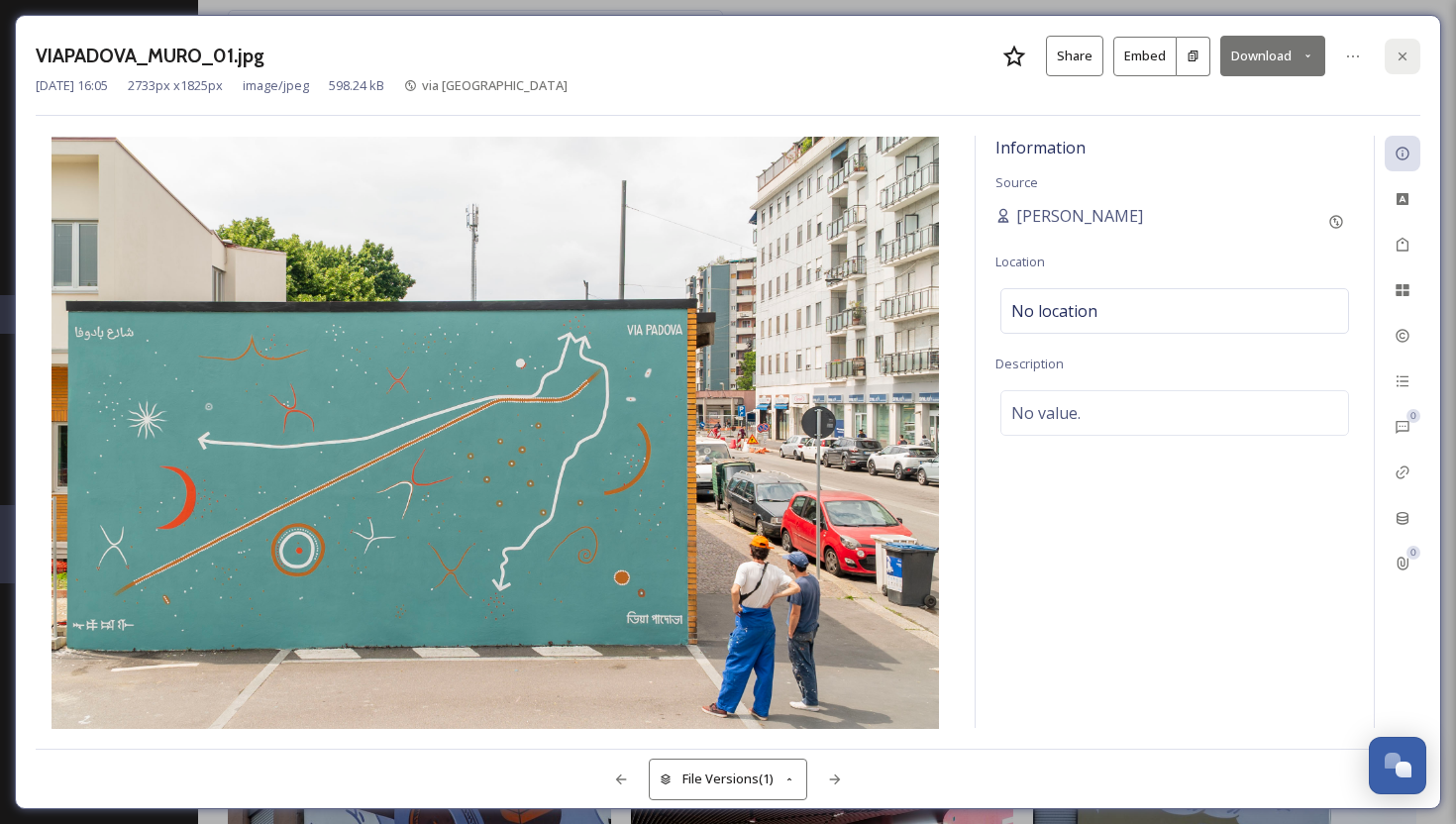 click 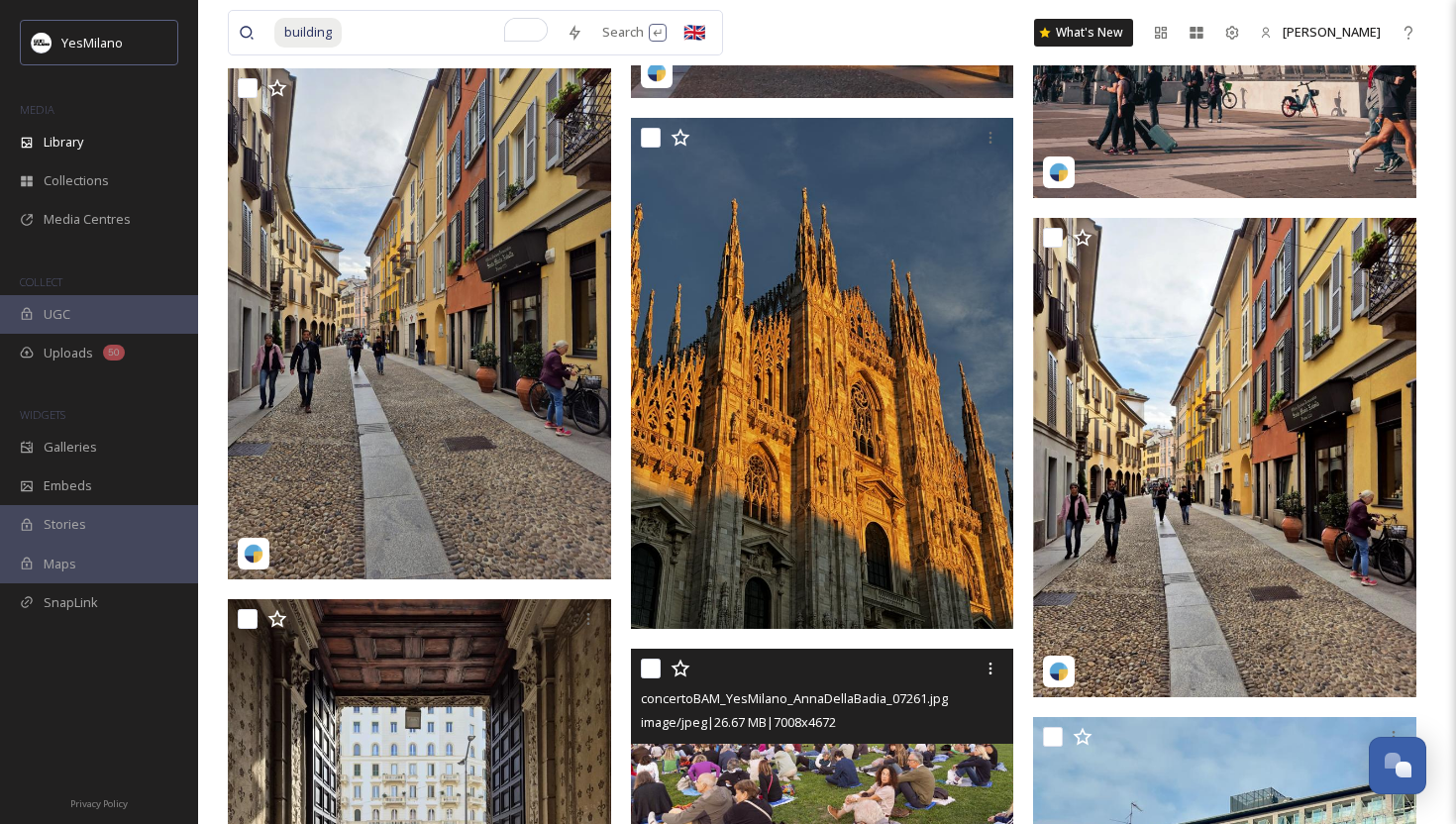 scroll, scrollTop: 31376, scrollLeft: 0, axis: vertical 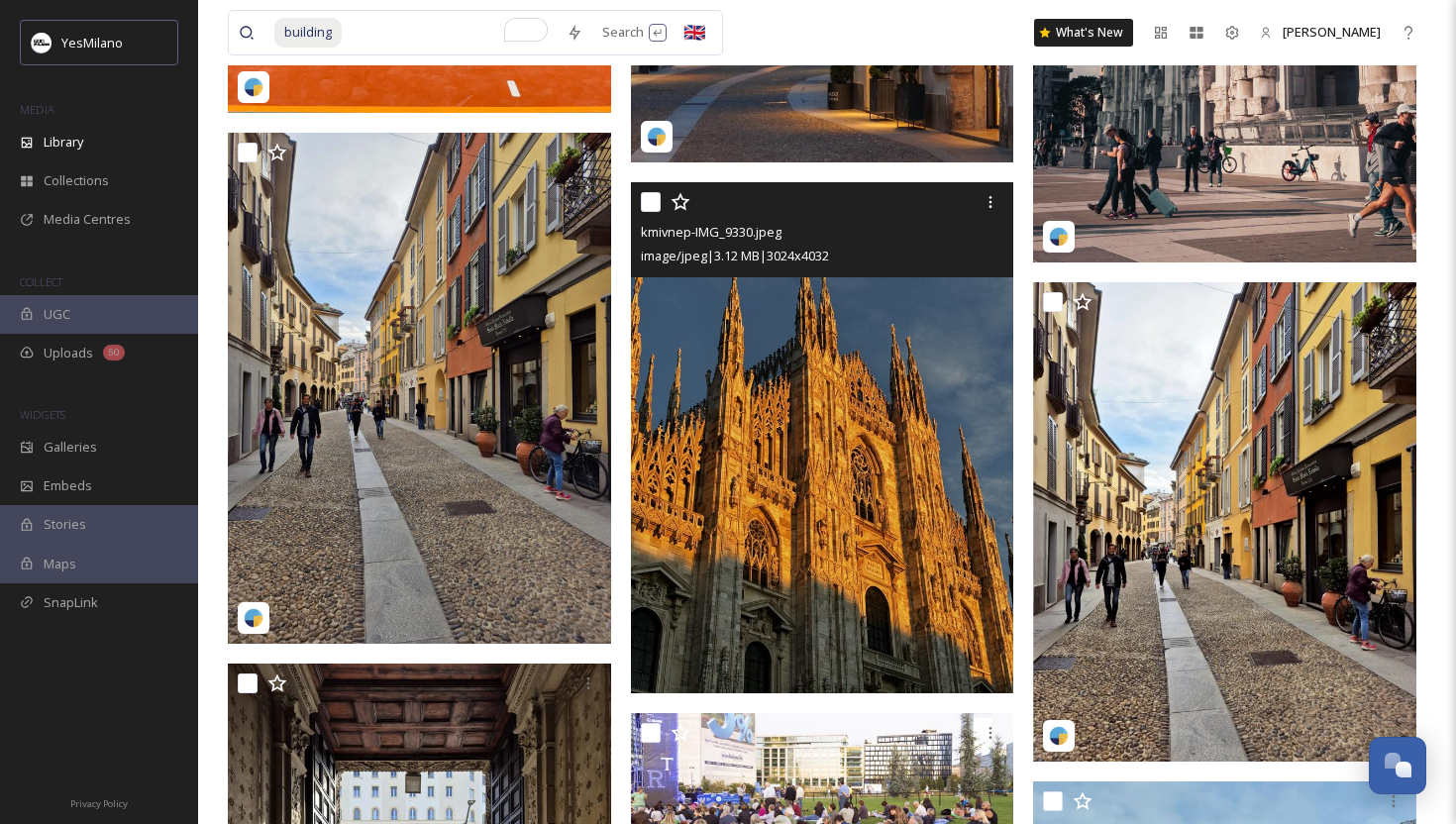 click at bounding box center (822, 438) 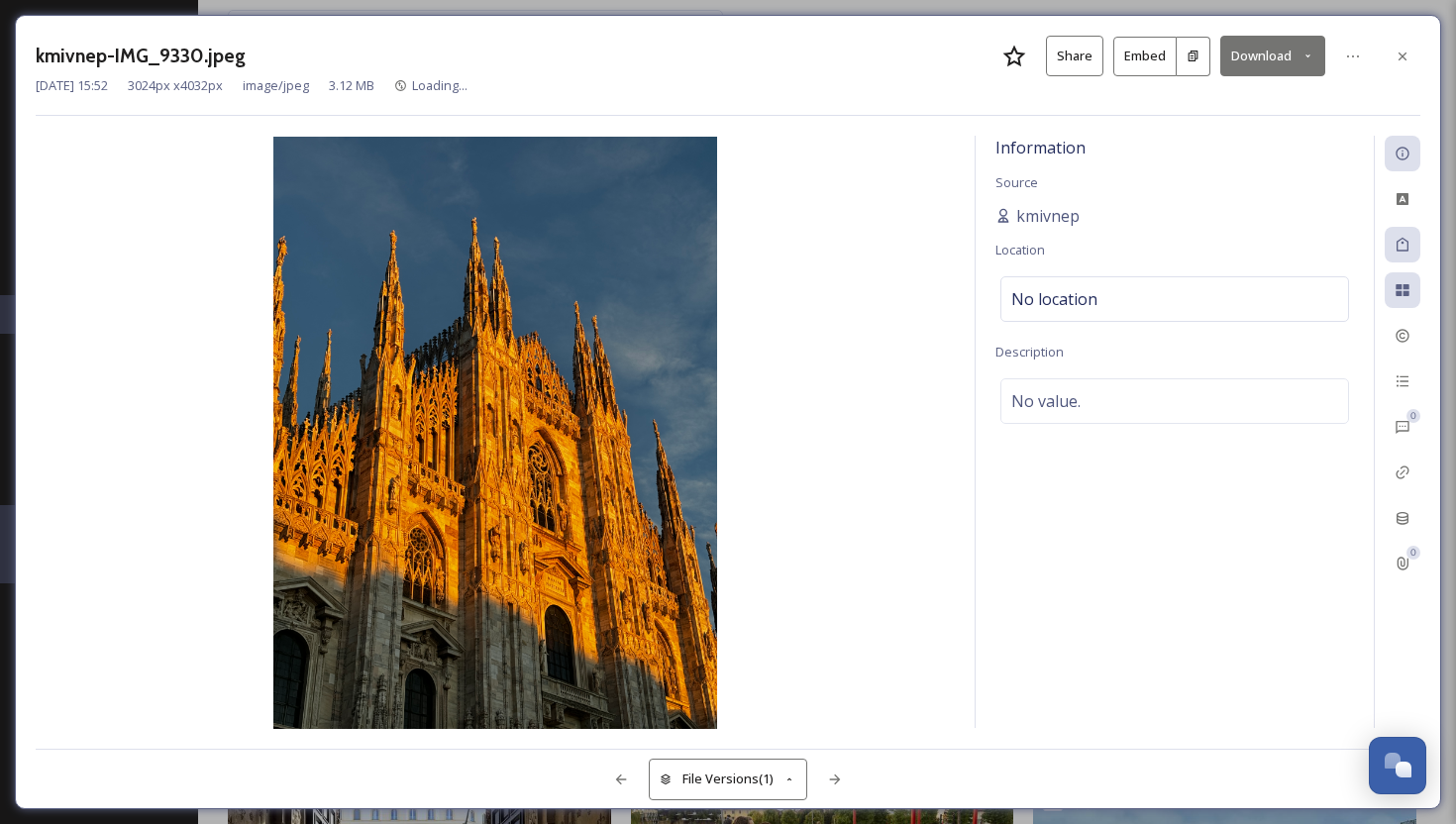 click on "Download" at bounding box center (1273, 55) 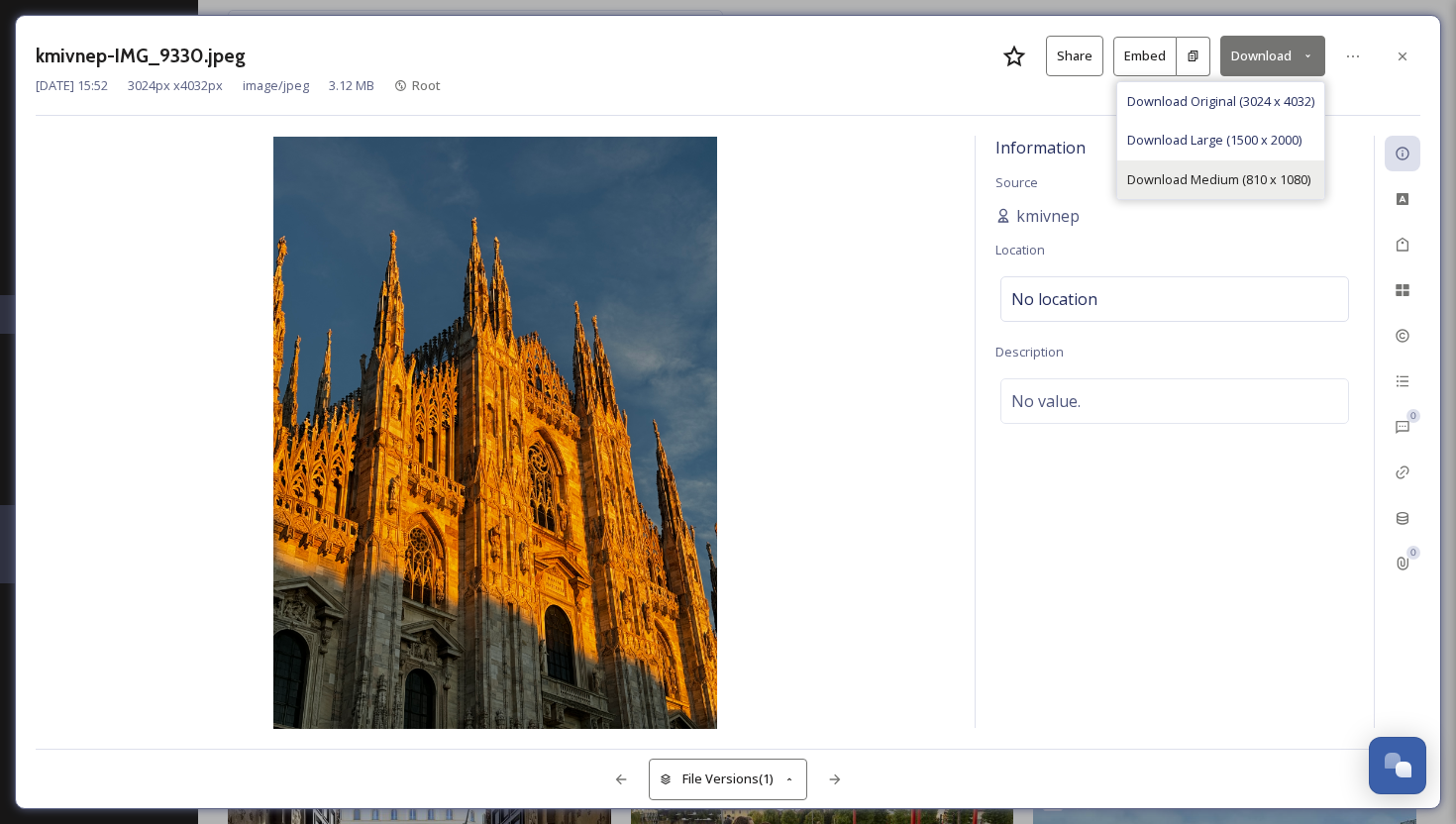 click on "Download Medium (810 x 1080)" at bounding box center [1218, 179] 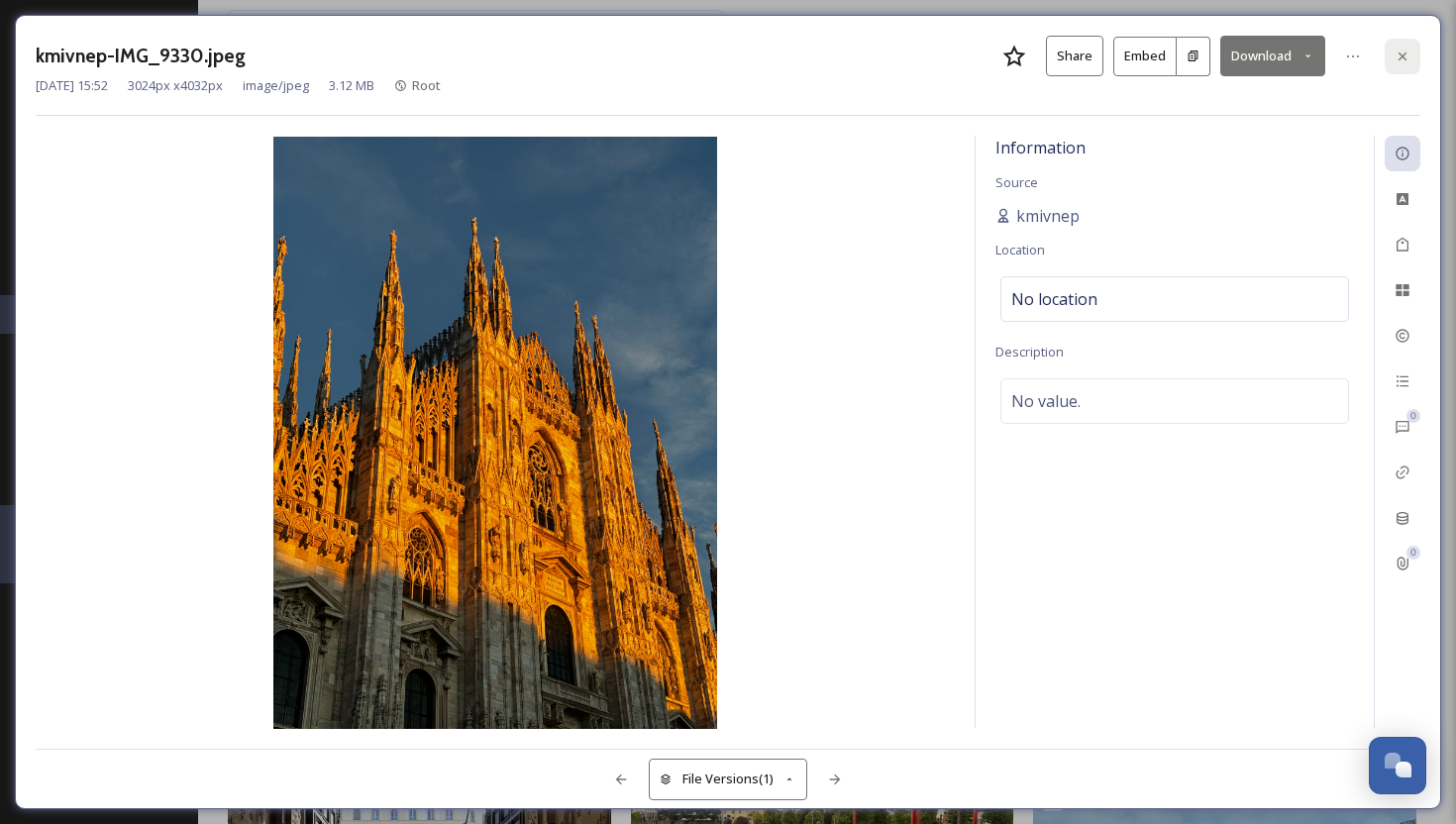 click 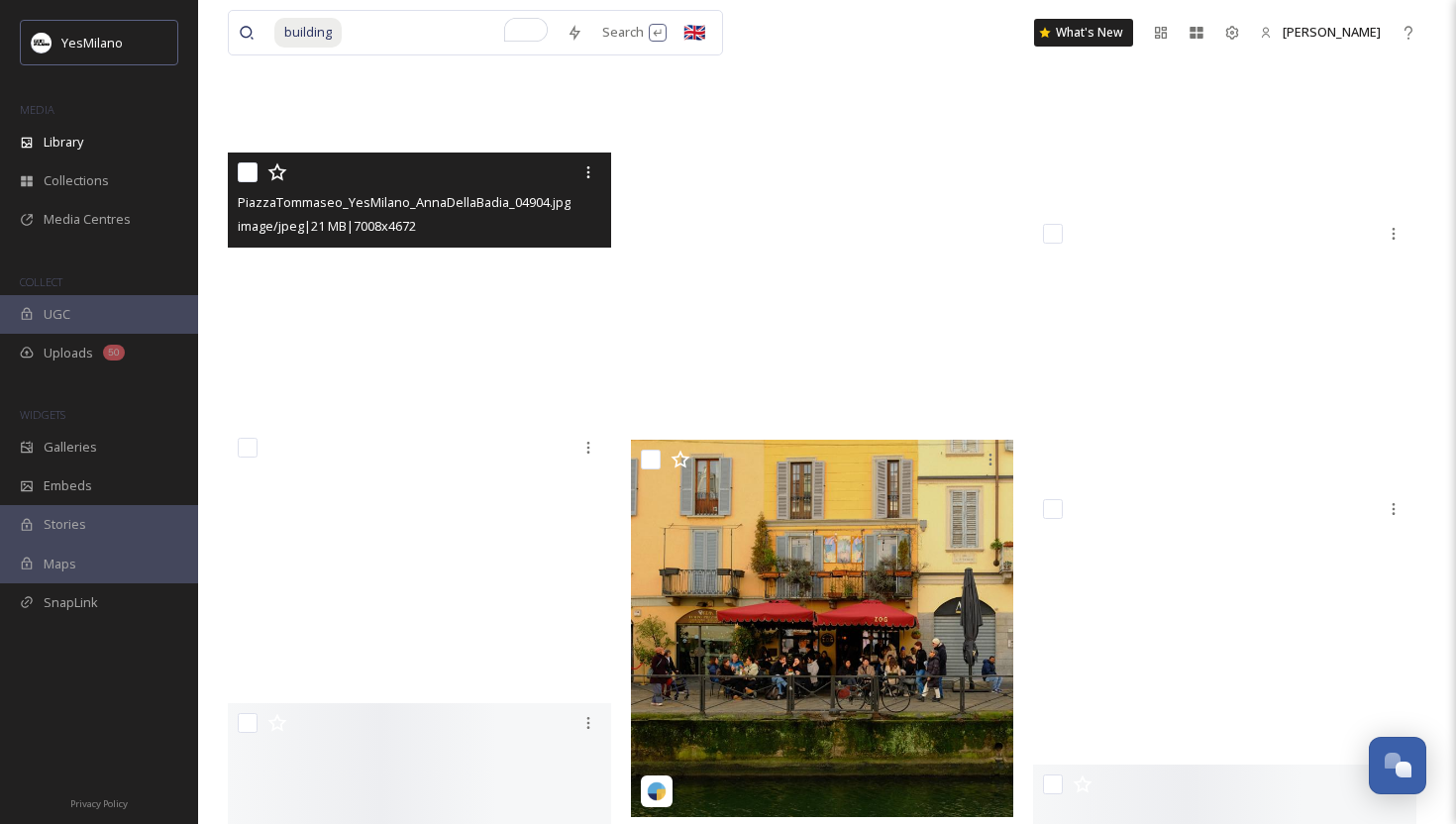 scroll, scrollTop: 109068, scrollLeft: 0, axis: vertical 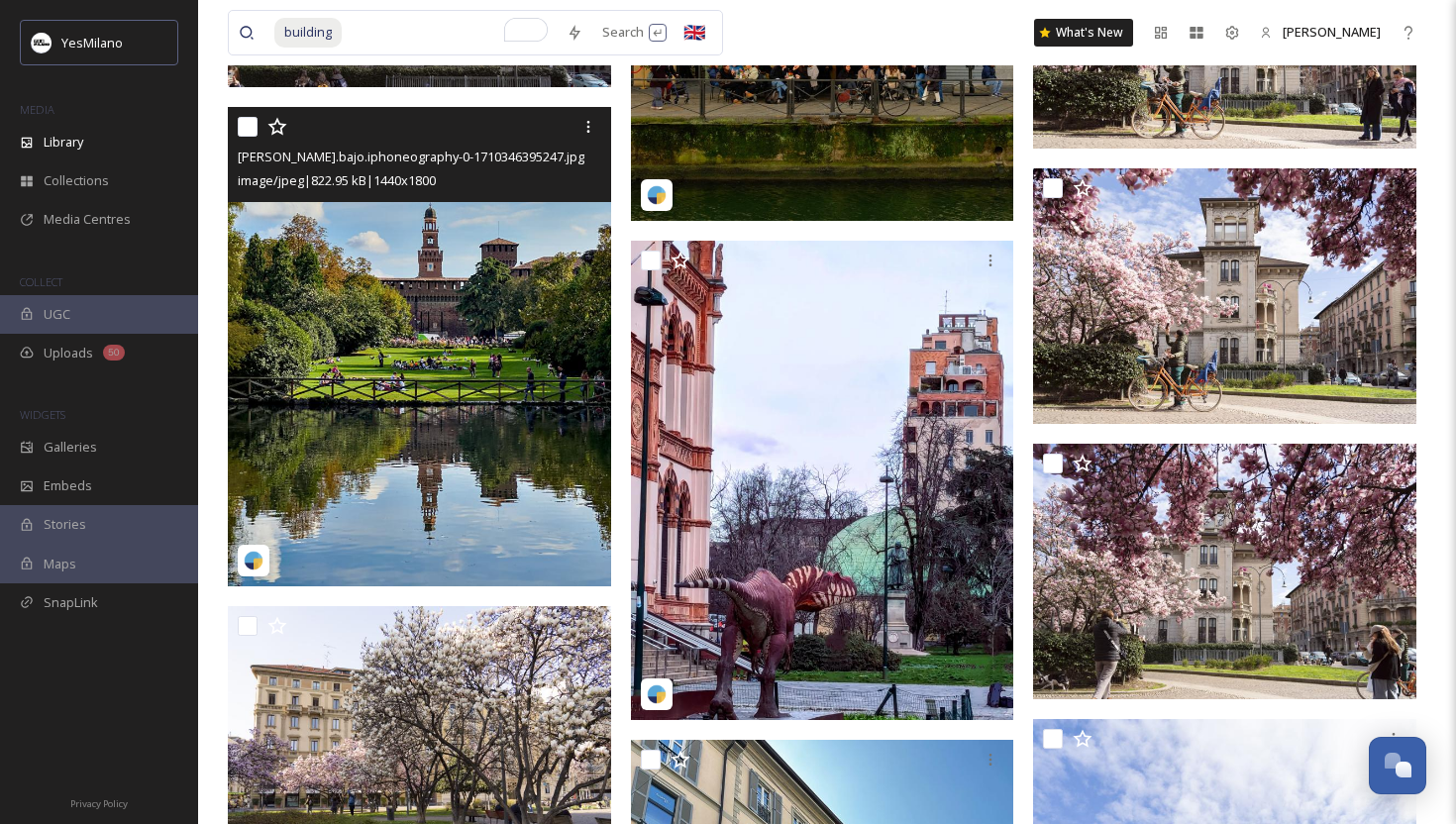 click at bounding box center [419, 347] 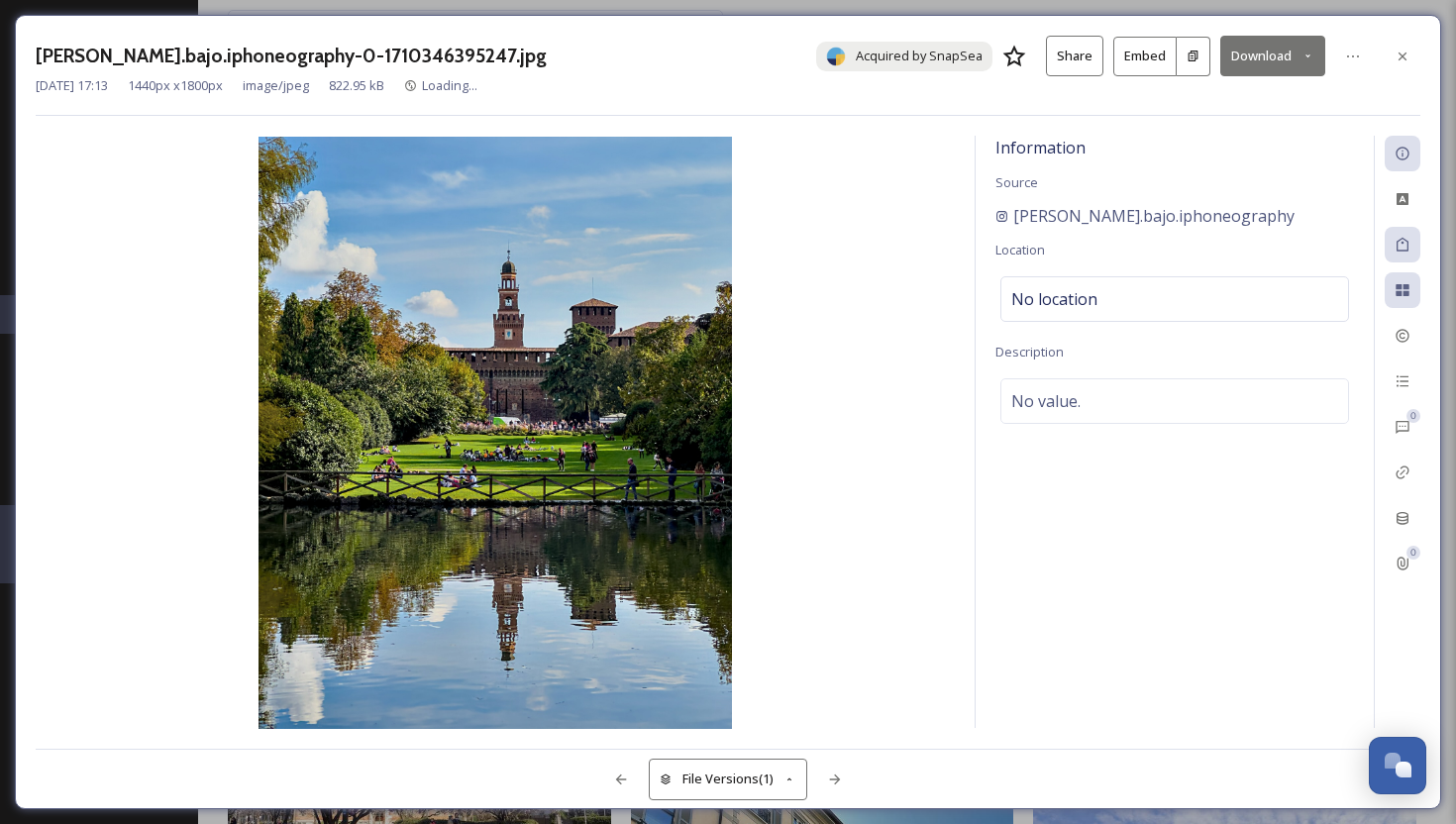 click on "Download" at bounding box center [1273, 55] 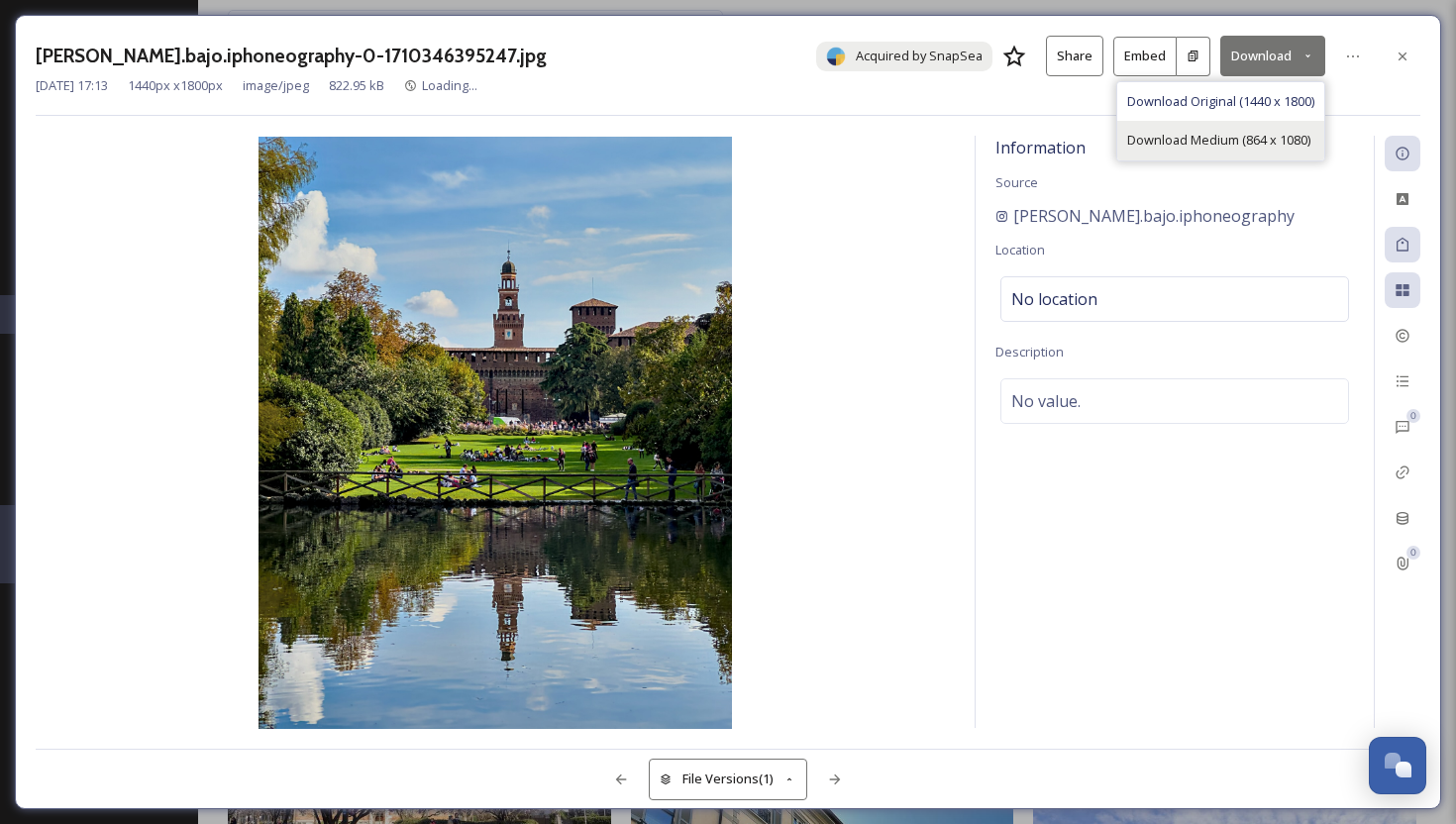 click on "Download Medium (864 x 1080)" at bounding box center [1218, 140] 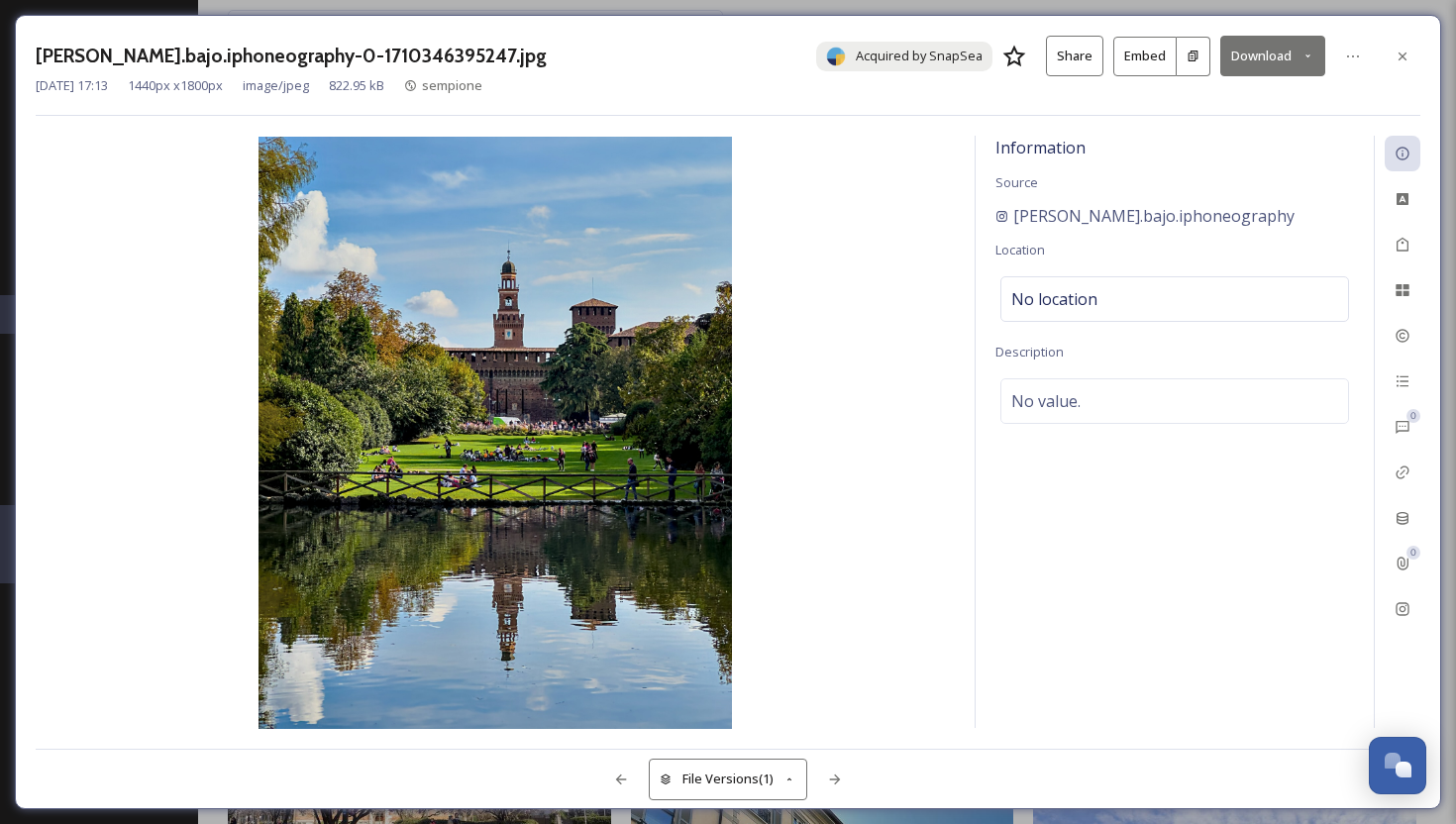 click on "[PERSON_NAME].bajo.iphoneography-0-1710346395247.jpg Acquired by SnapSea Share Embed Download [DATE] 17:13 1440 px x  1800 px image/jpeg 822.95 kB sempione Information Source [PERSON_NAME].bajo.iphoneography Location No location Description No value. 0 0 File Versions  (1)" at bounding box center [728, 412] 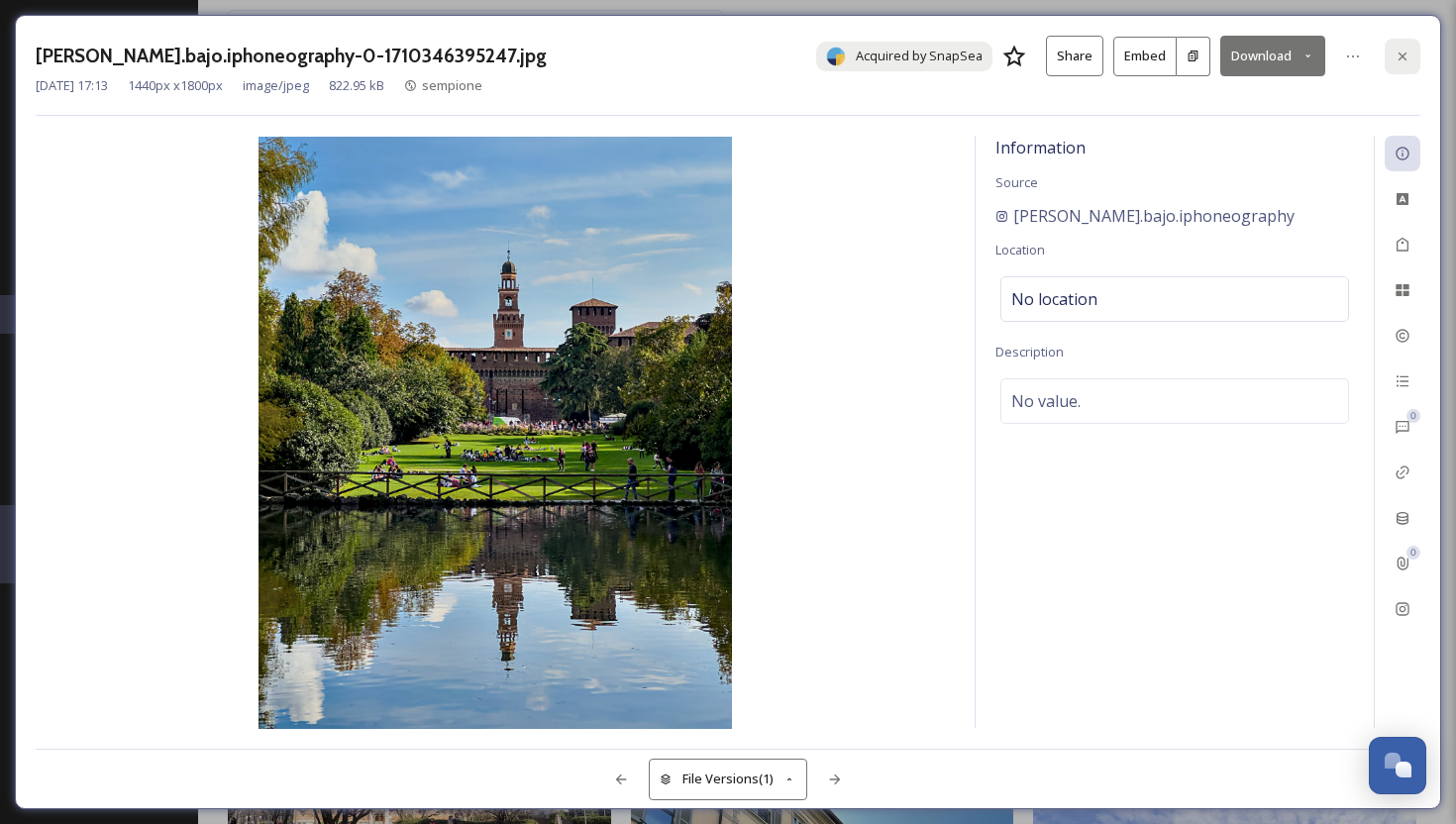 click at bounding box center (1403, 56) 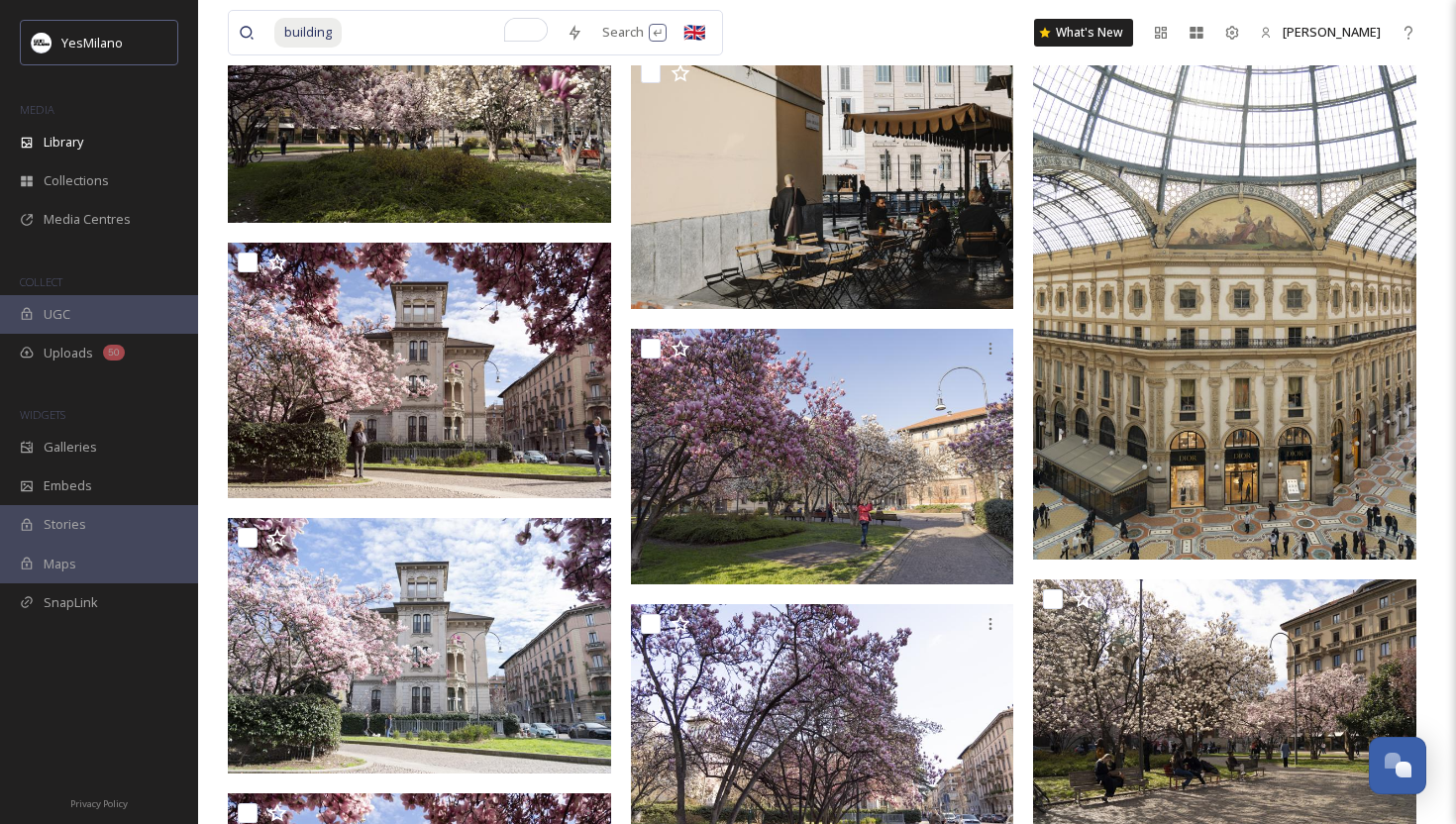 scroll, scrollTop: 107051, scrollLeft: 0, axis: vertical 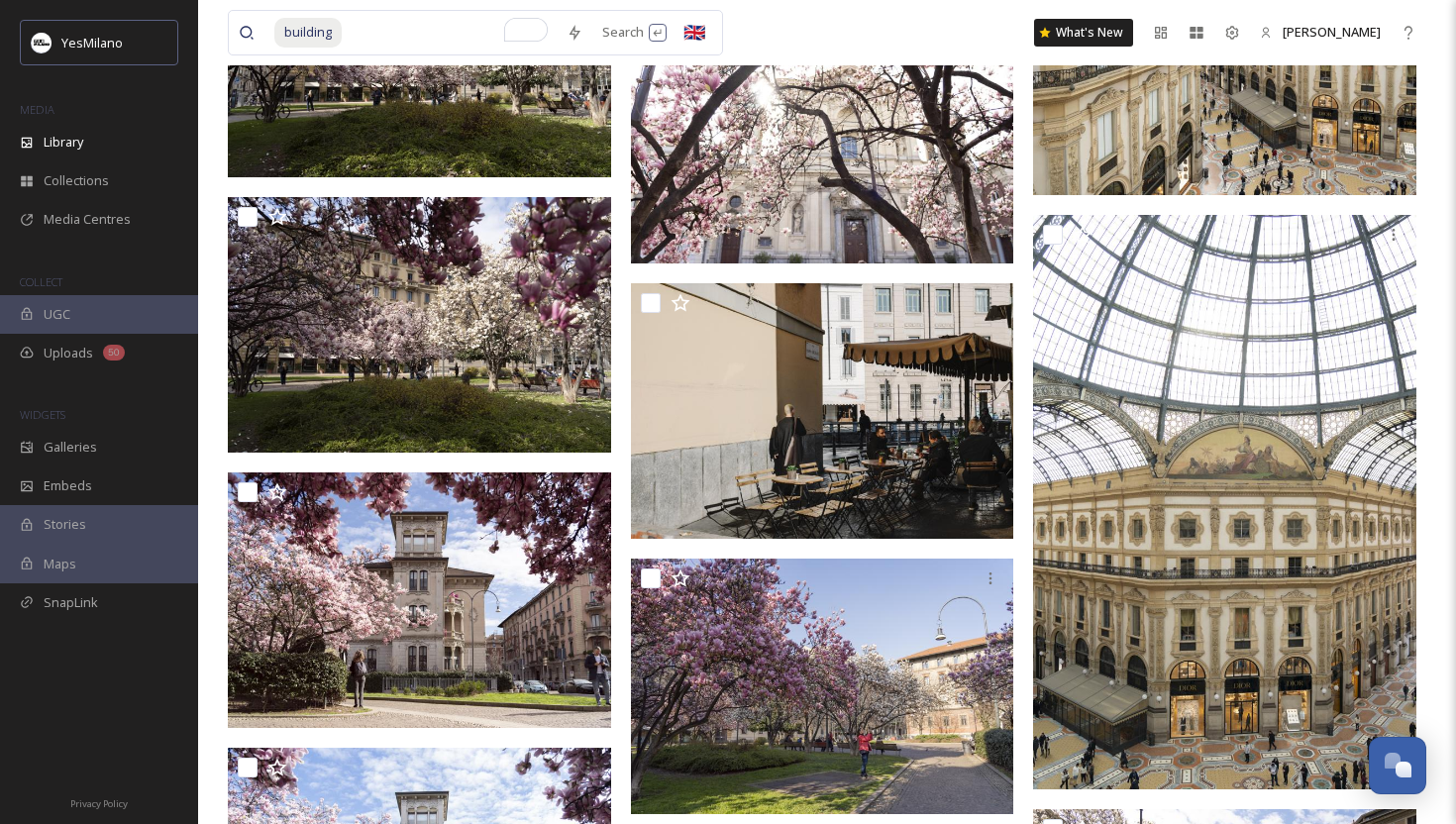 click at bounding box center (450, 33) 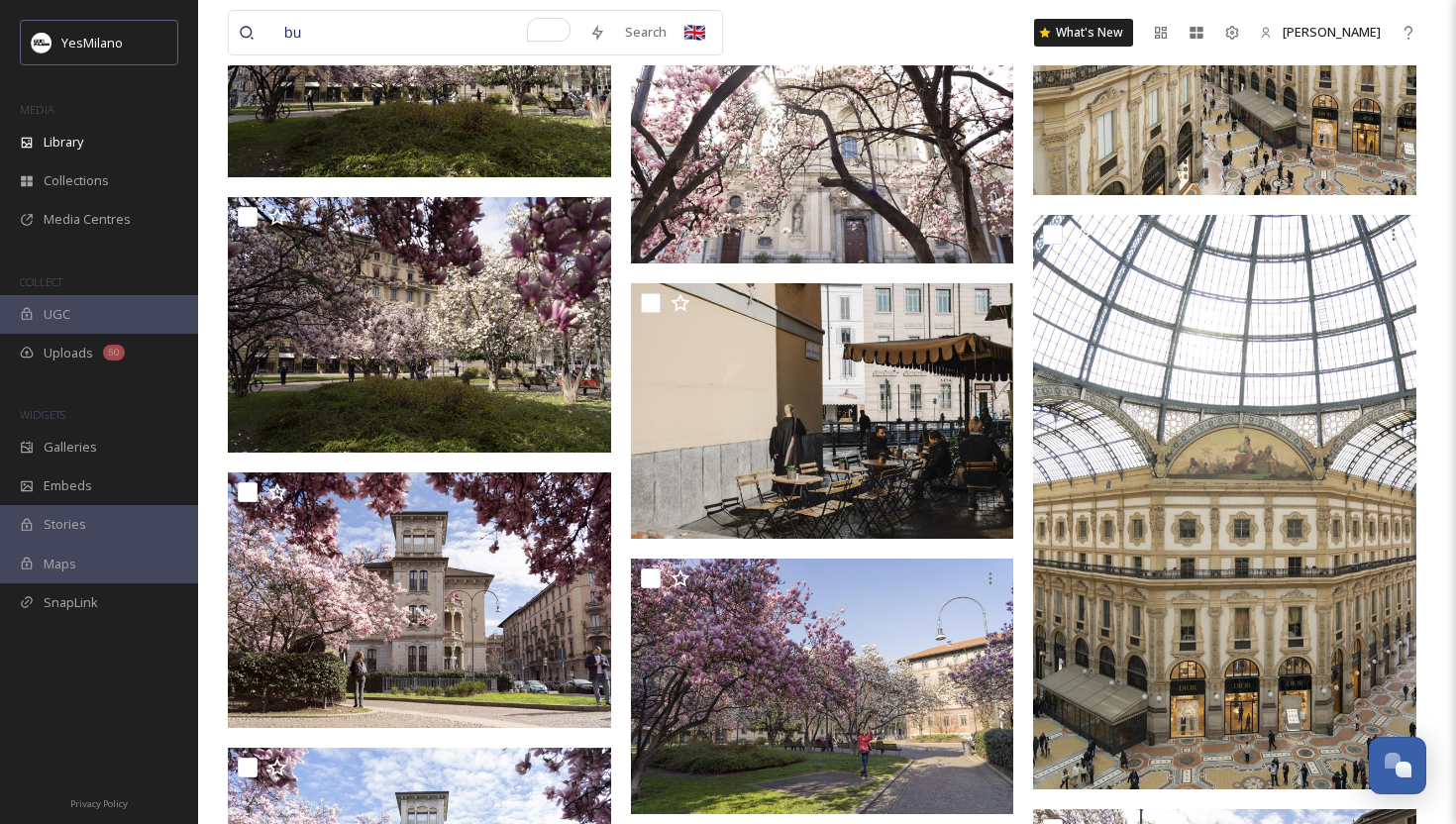 type on "b" 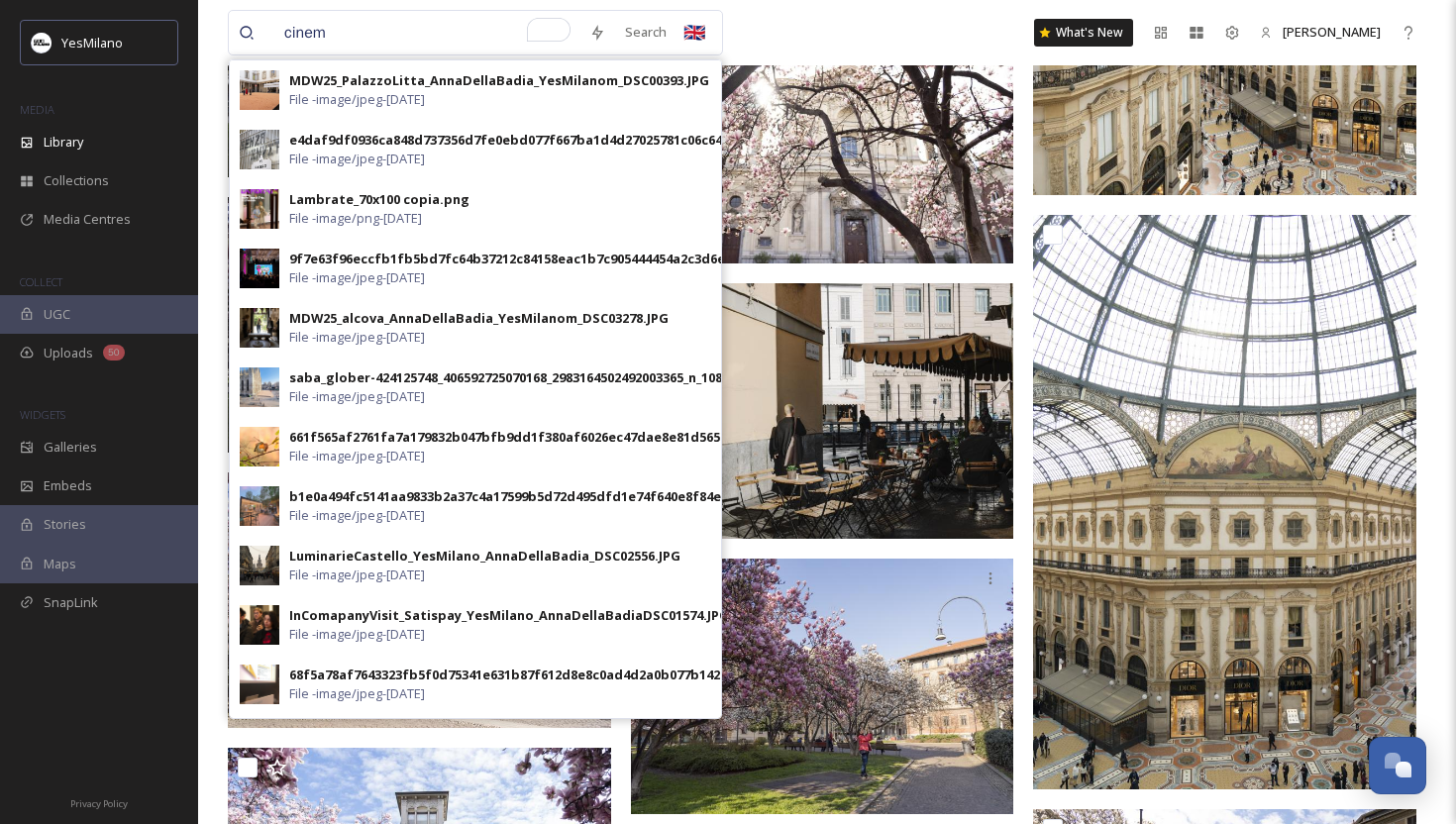 type on "cinema" 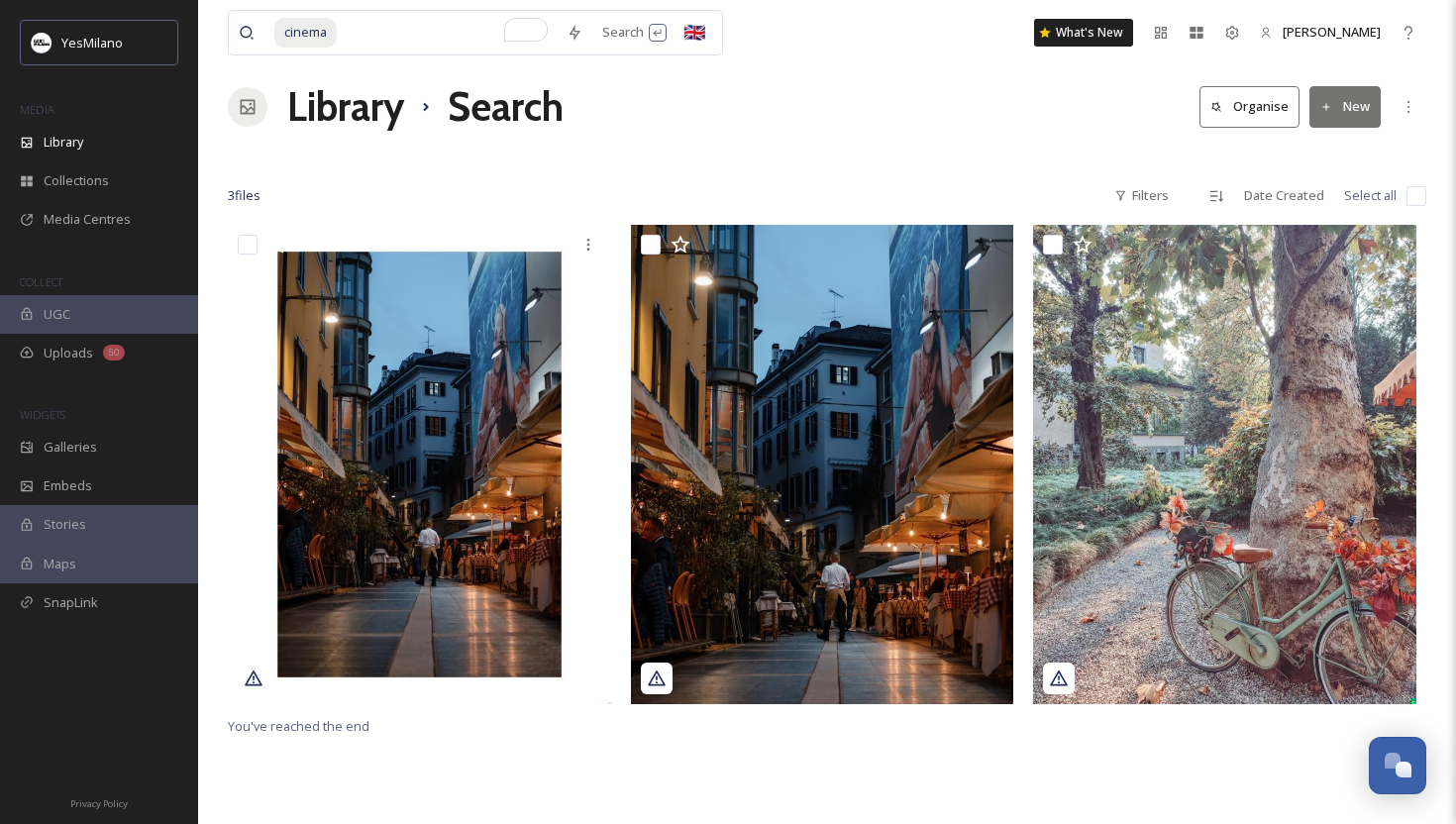 scroll, scrollTop: 0, scrollLeft: 0, axis: both 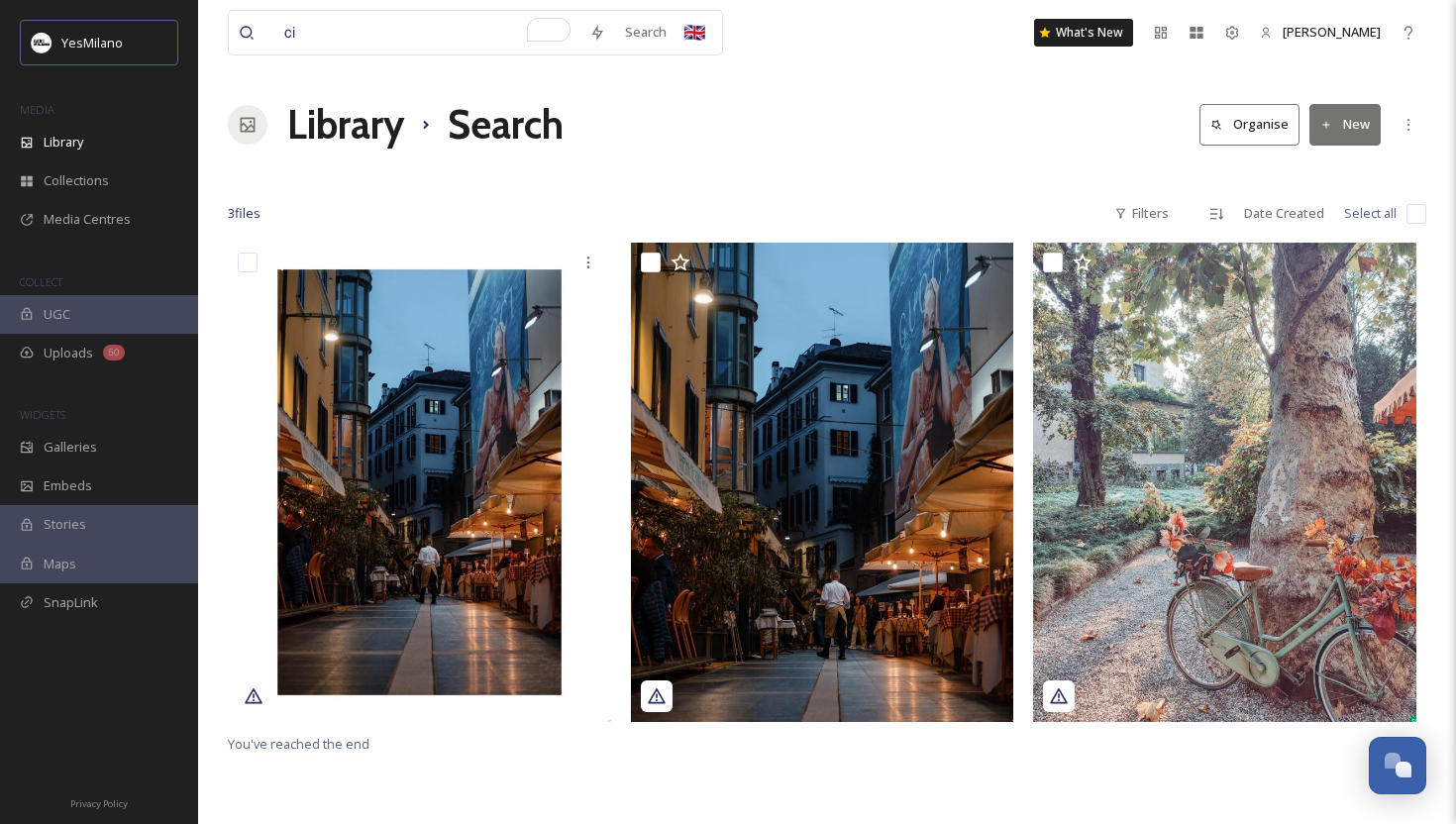 type on "c" 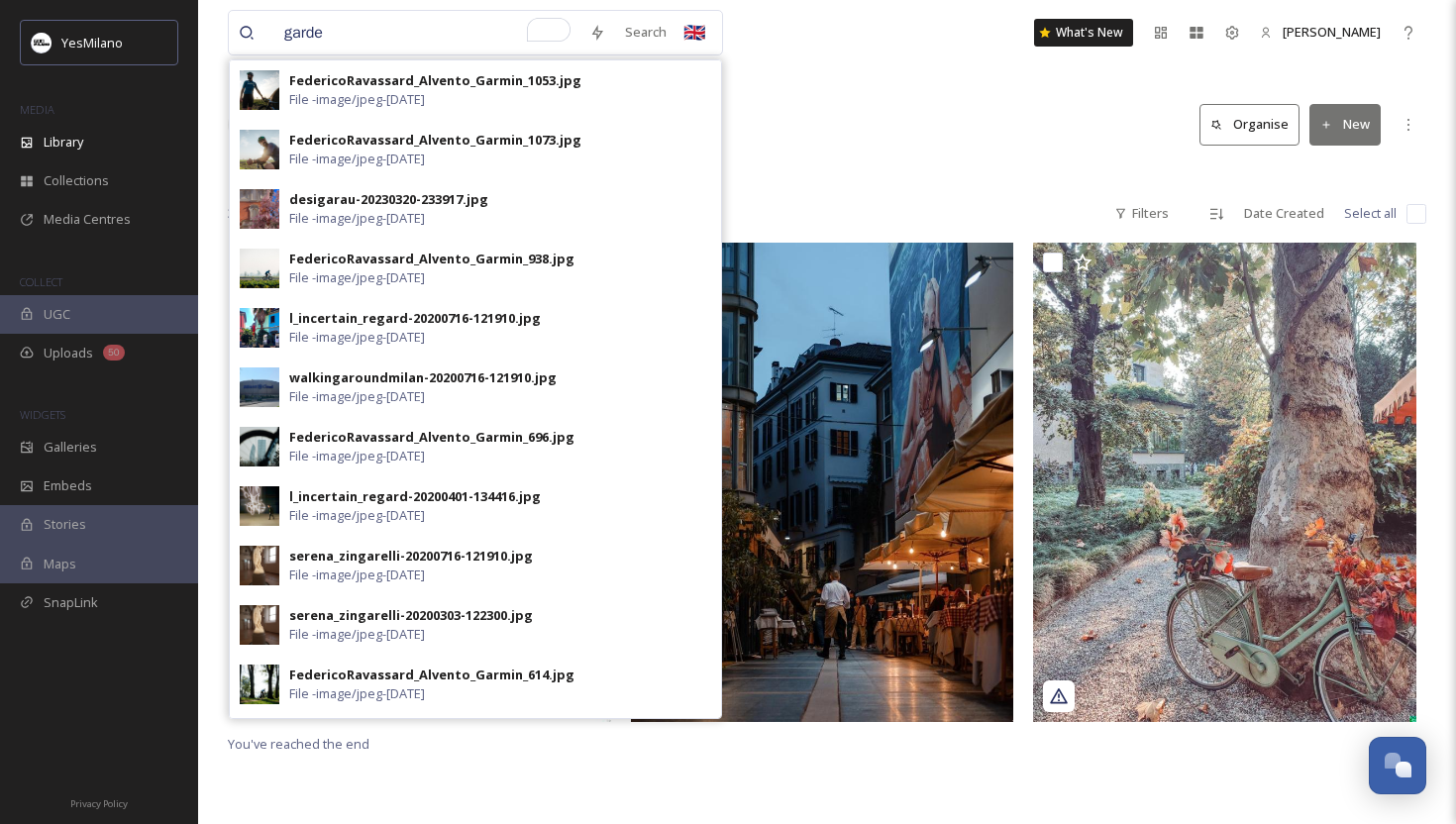 type on "garden" 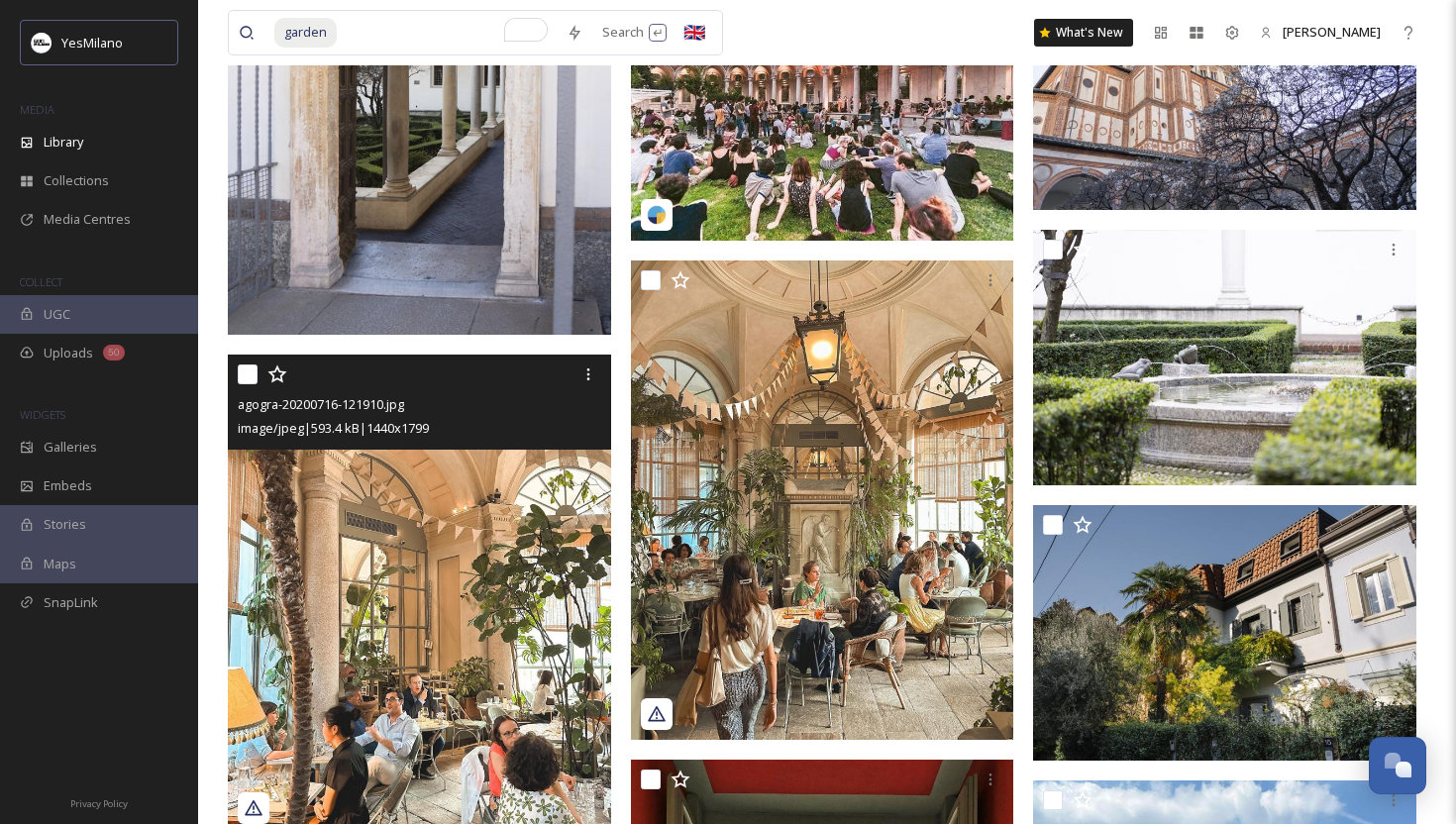 scroll, scrollTop: 4594, scrollLeft: 0, axis: vertical 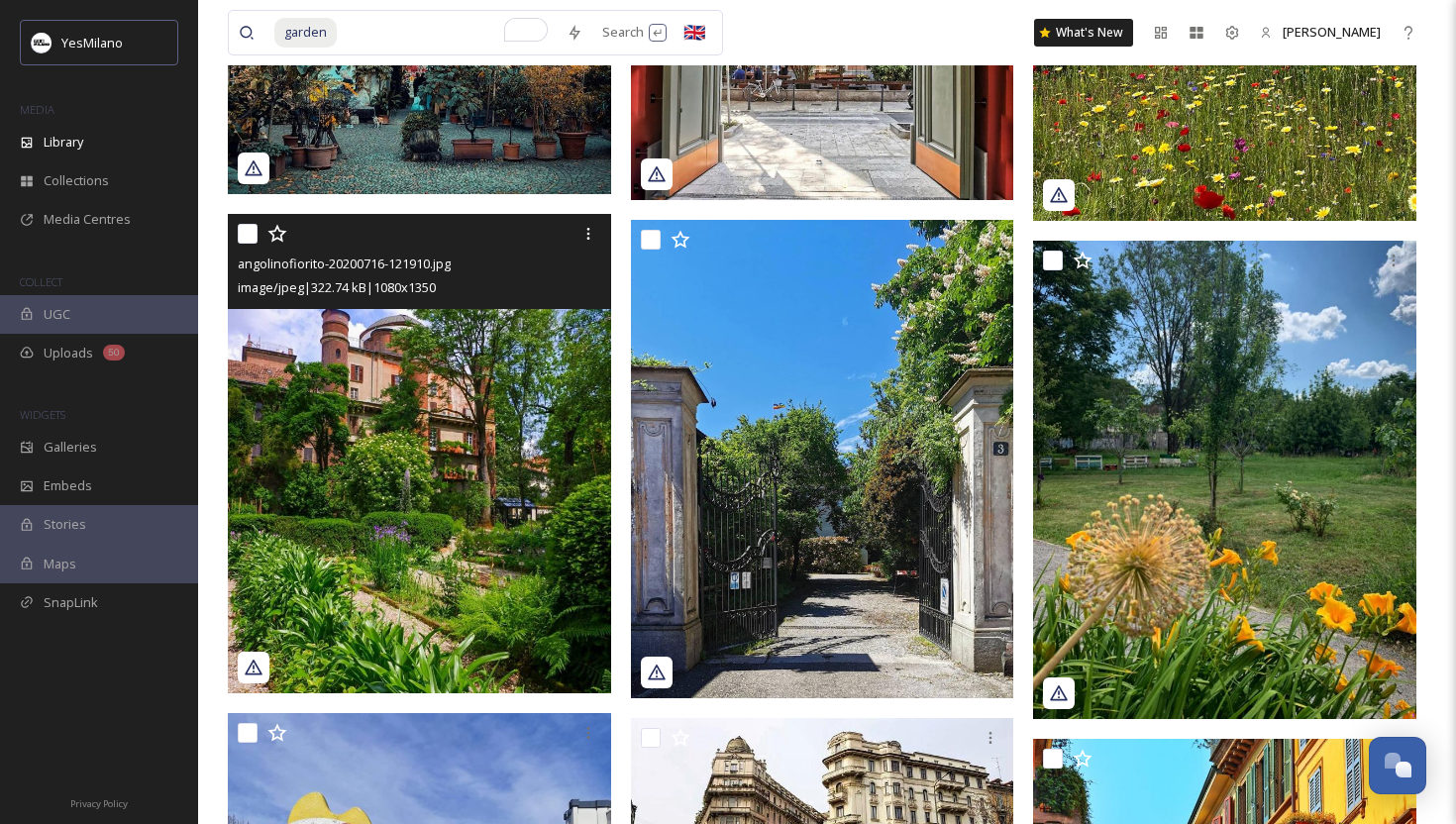 click at bounding box center (419, 454) 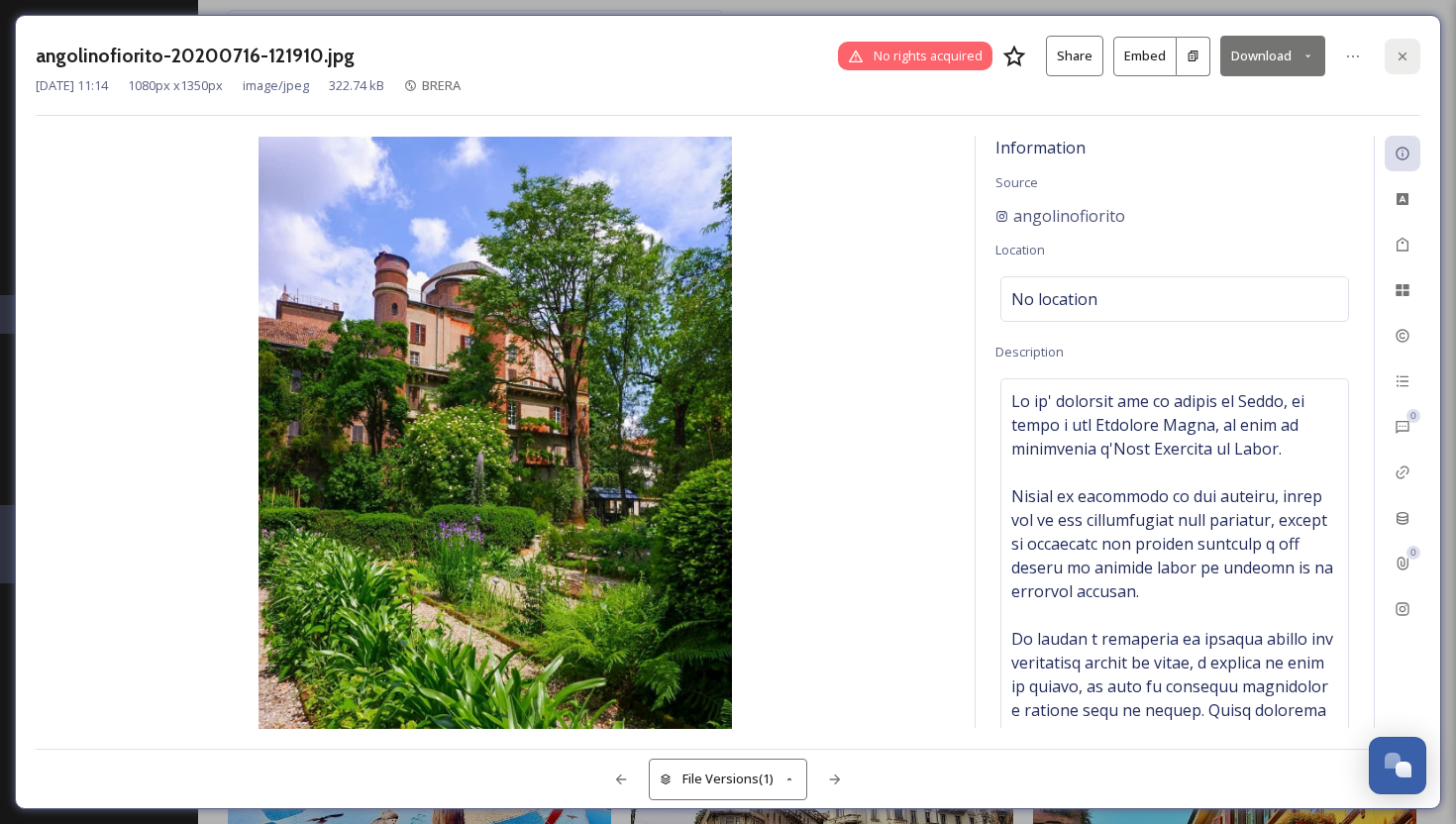 click 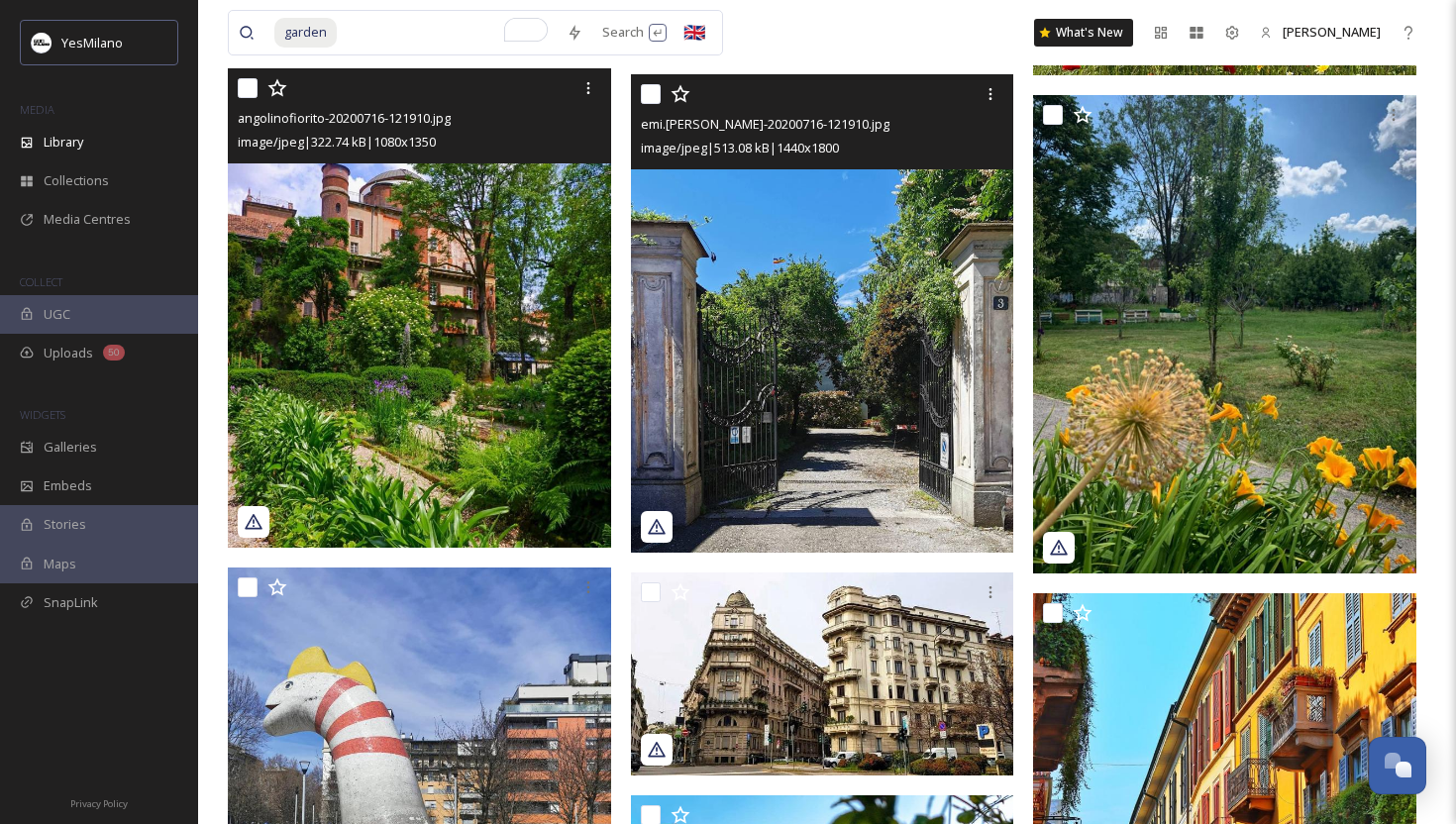 scroll, scrollTop: 4958, scrollLeft: 0, axis: vertical 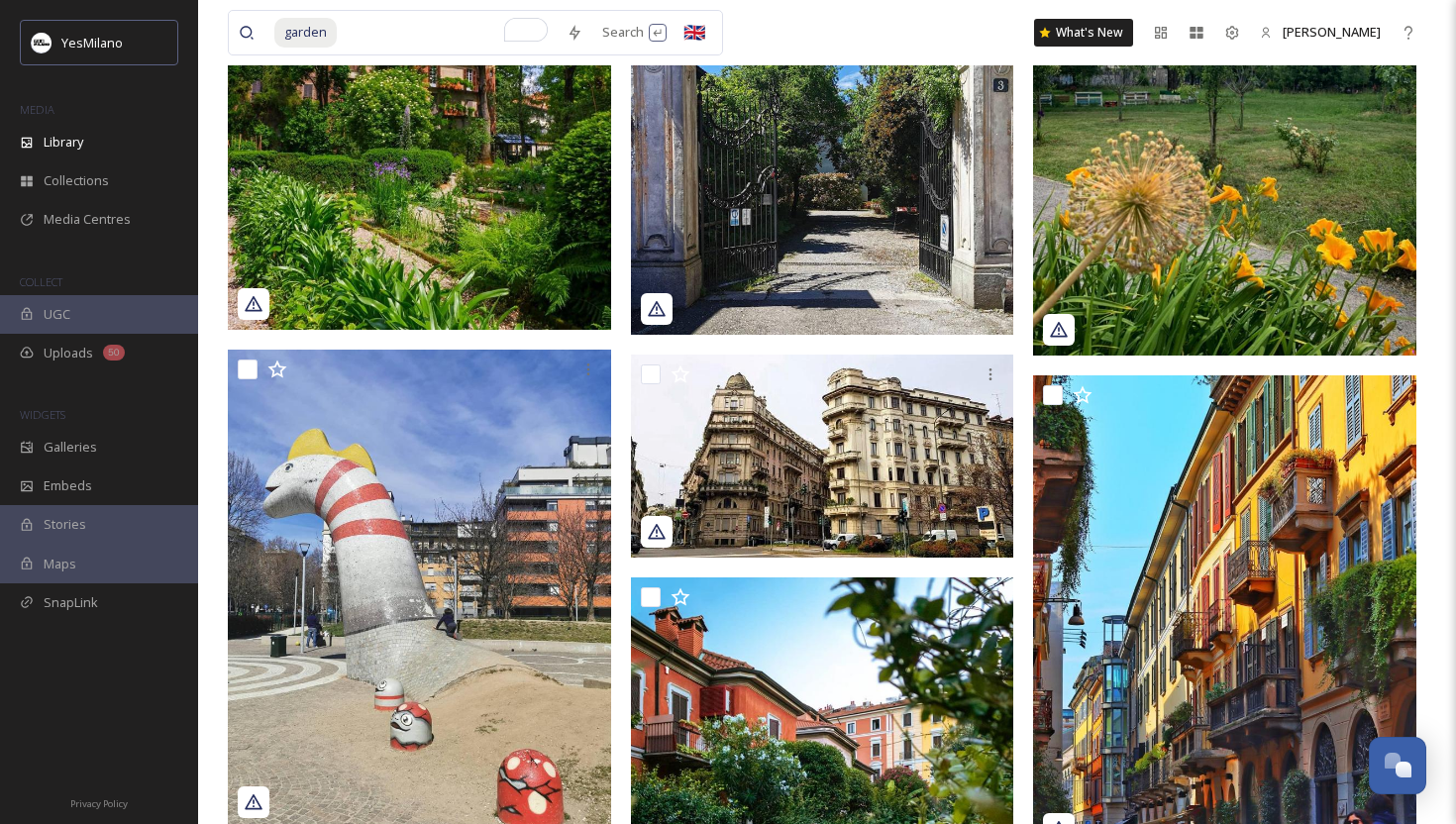 click at bounding box center (448, 33) 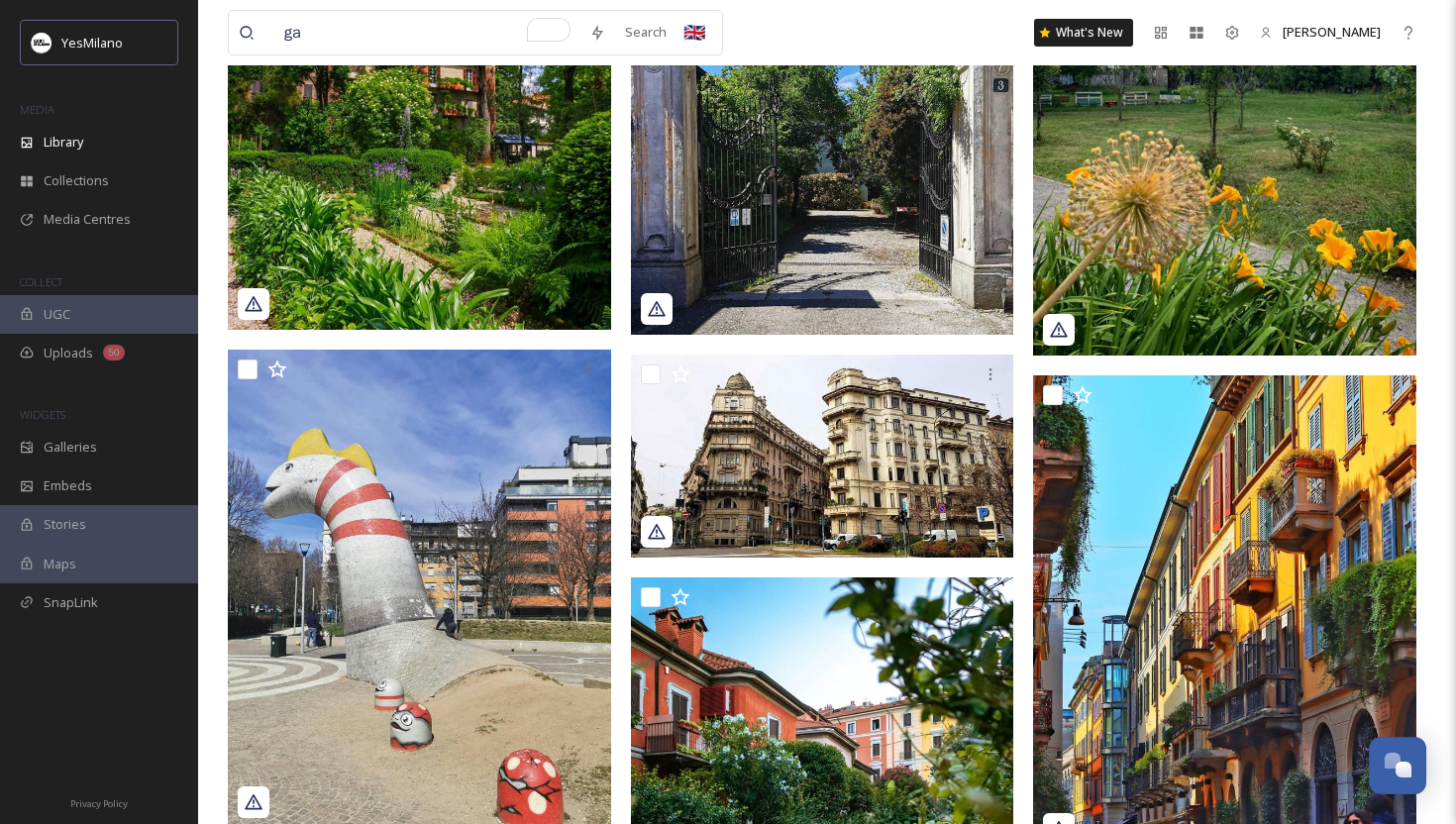 type on "g" 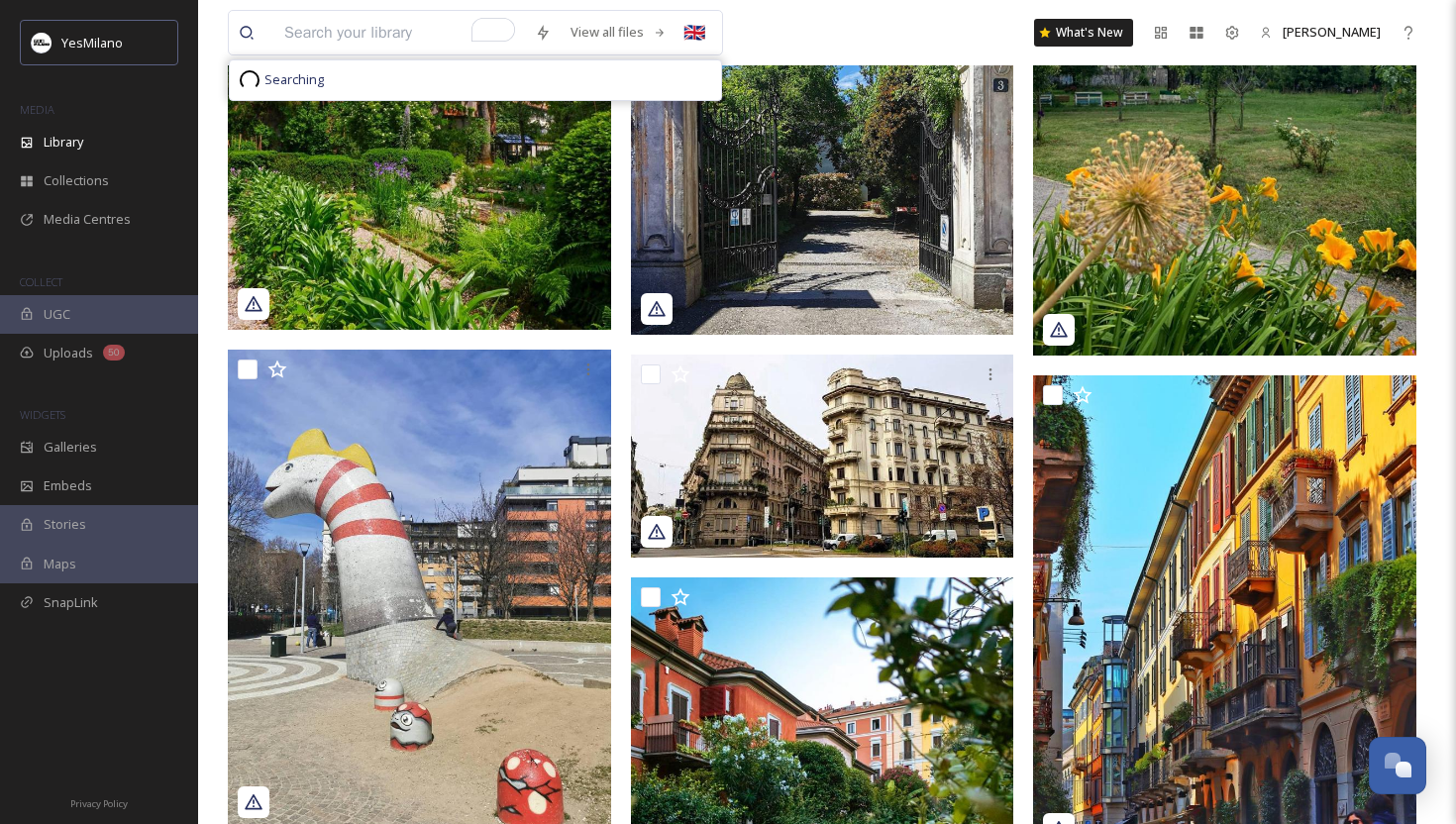 paste on "Via Lincoln" 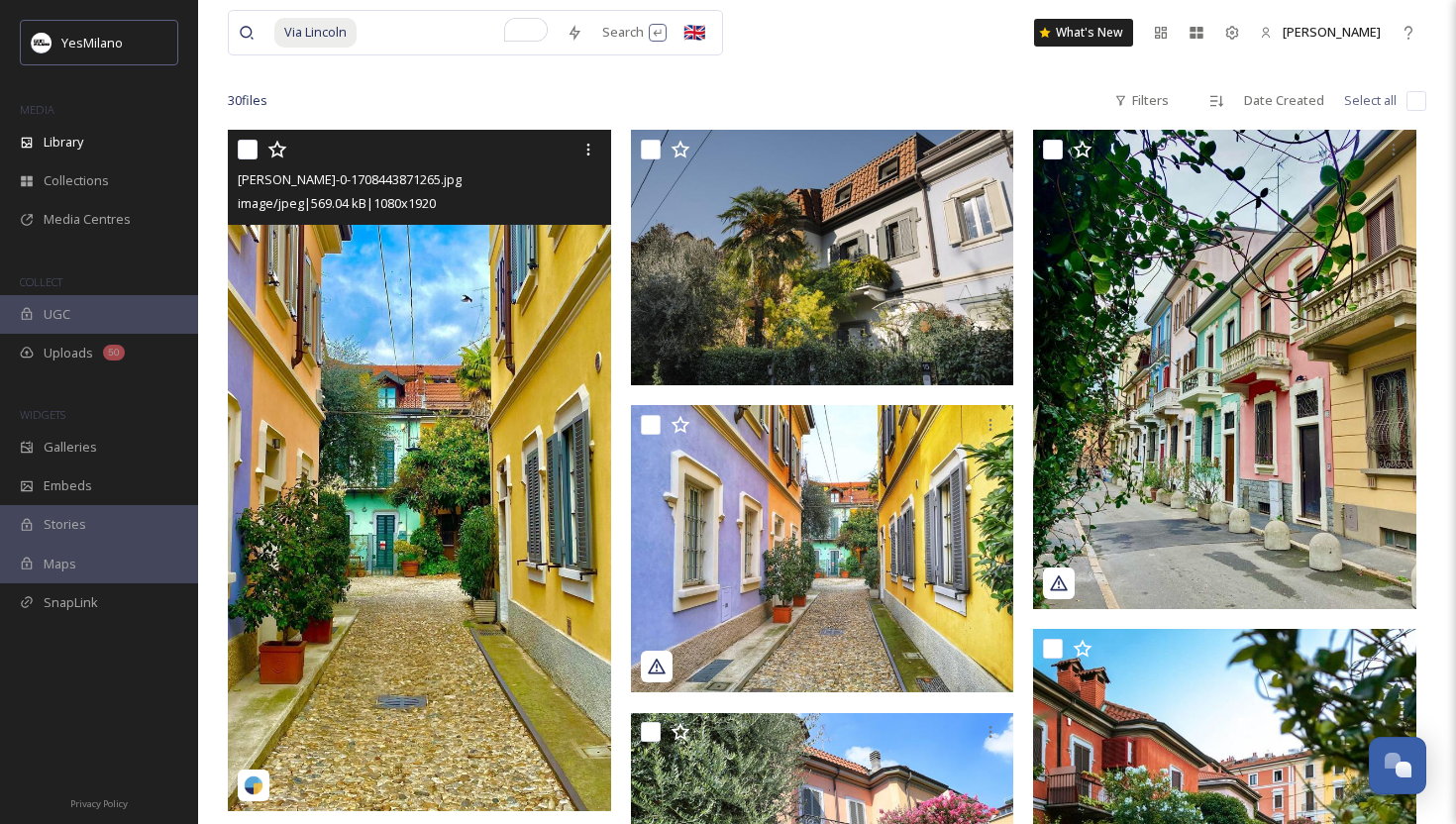 scroll, scrollTop: 247, scrollLeft: 0, axis: vertical 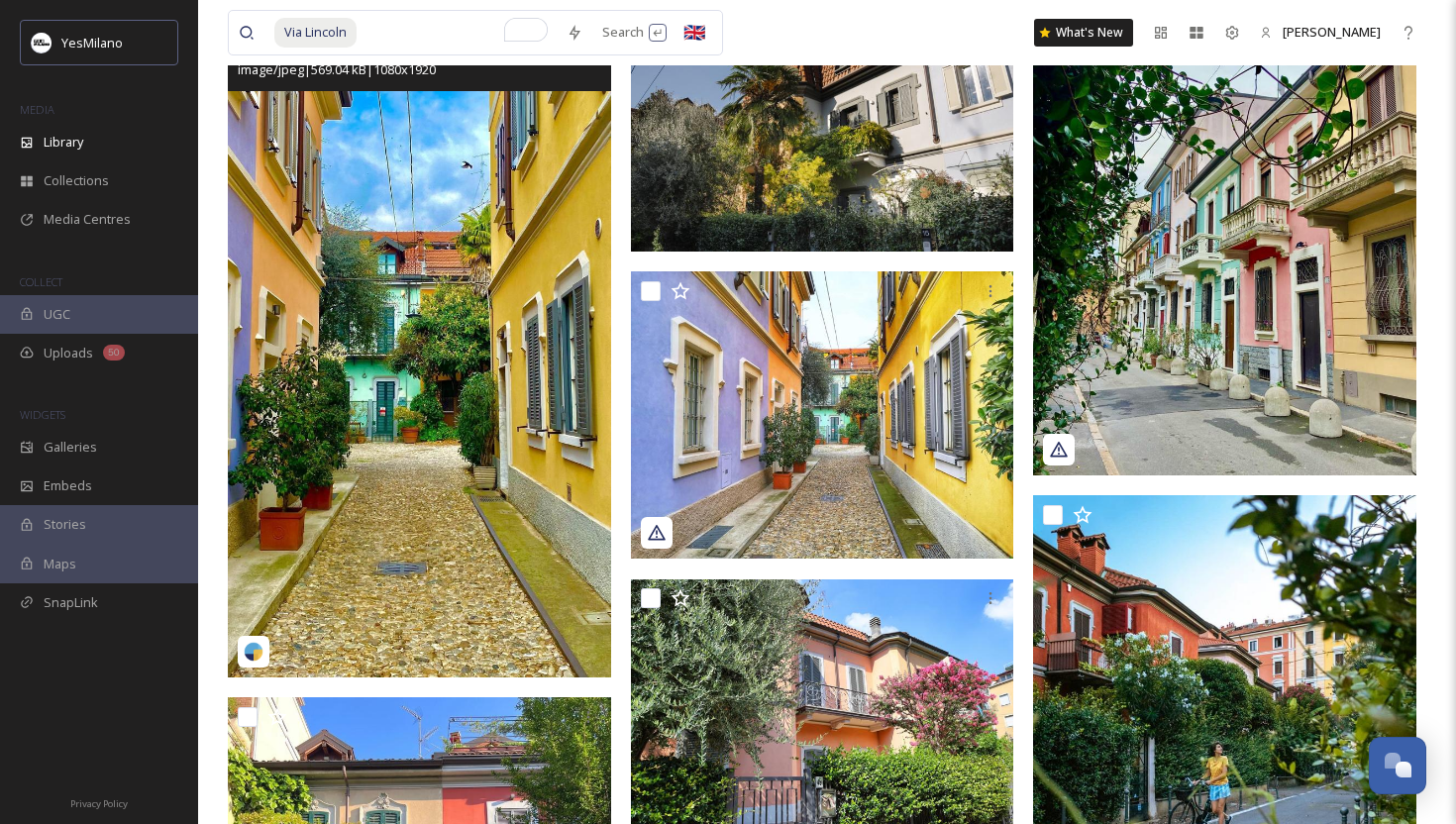 click at bounding box center (419, 337) 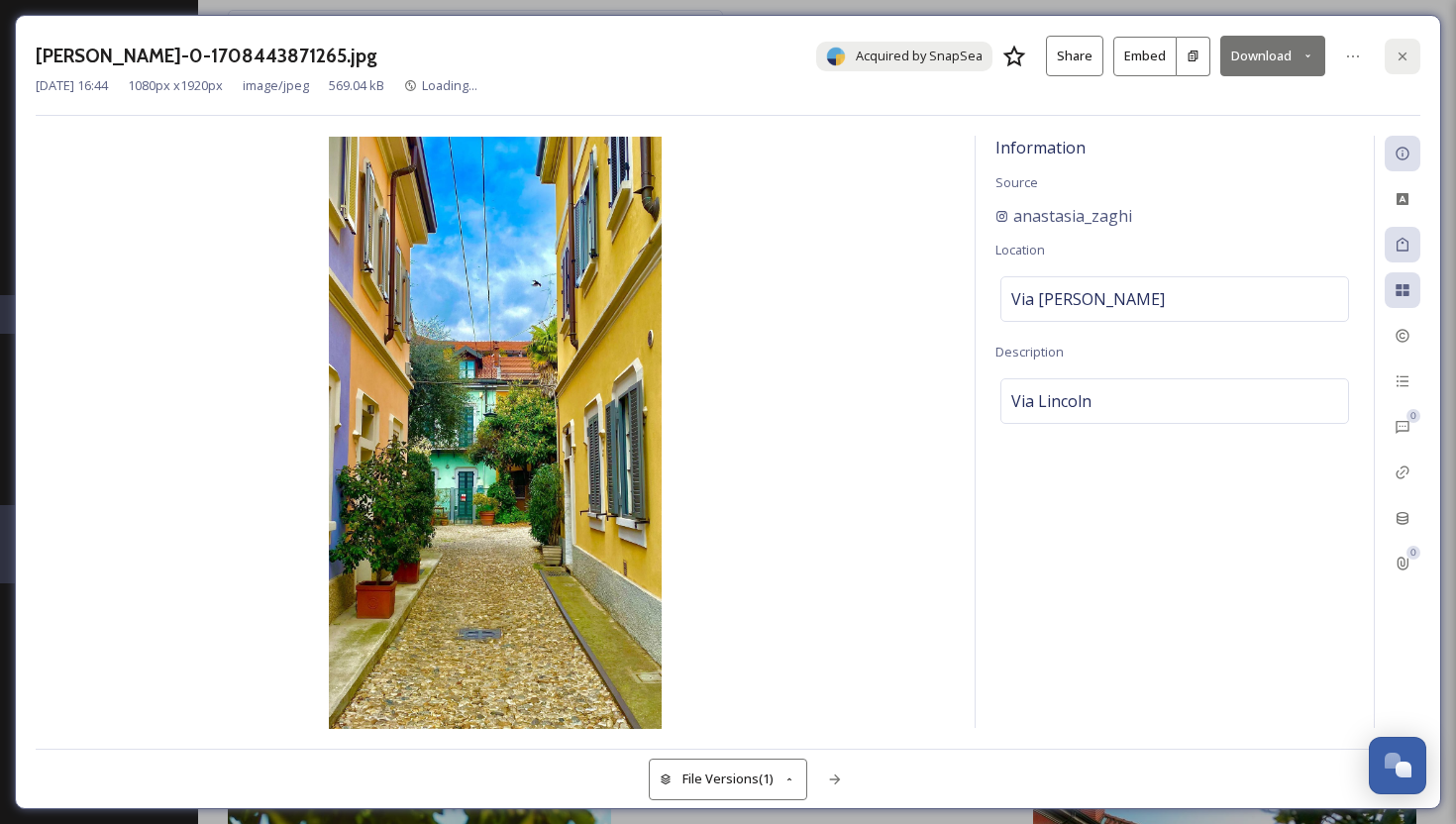 click 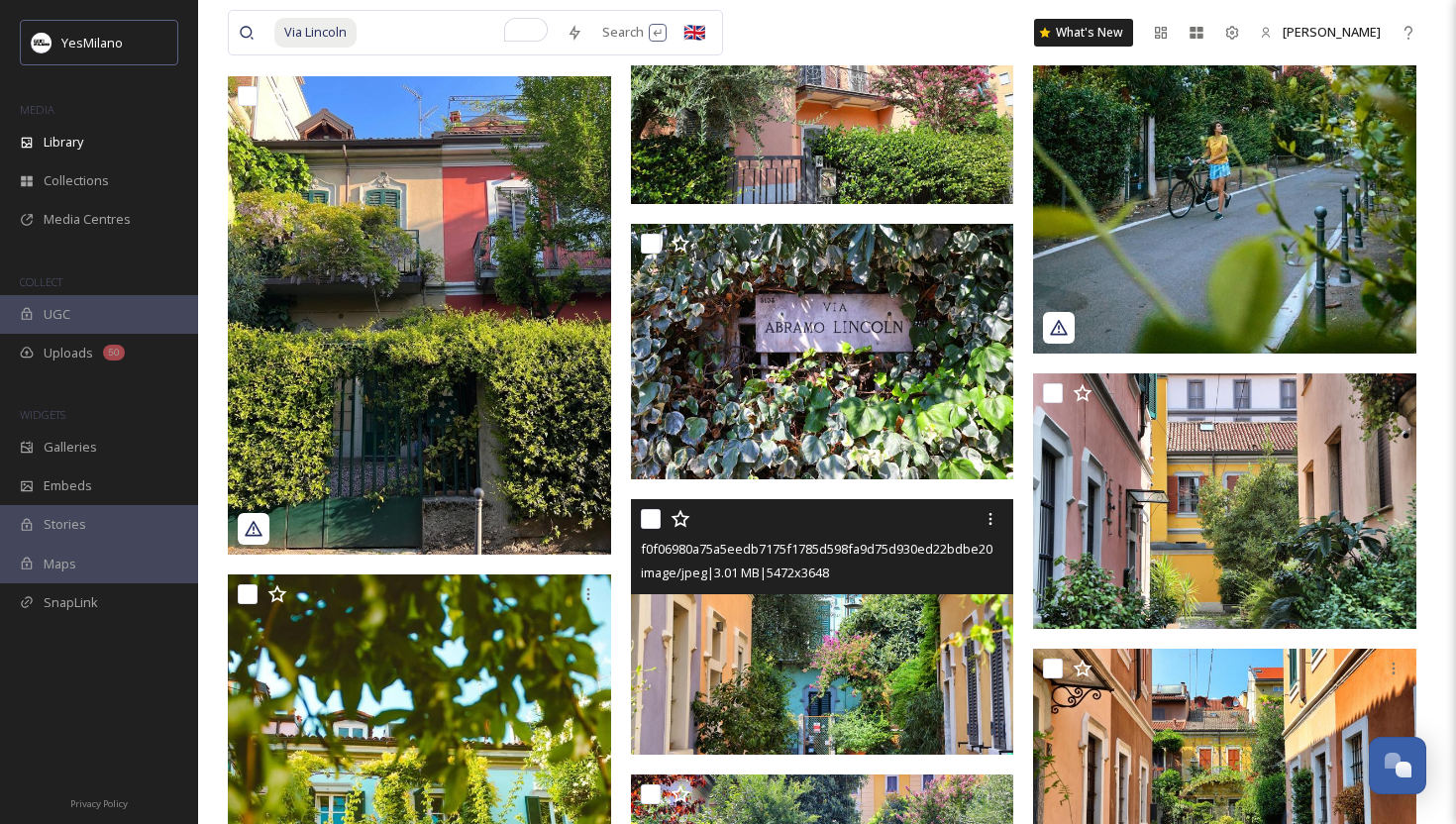 scroll, scrollTop: 809, scrollLeft: 0, axis: vertical 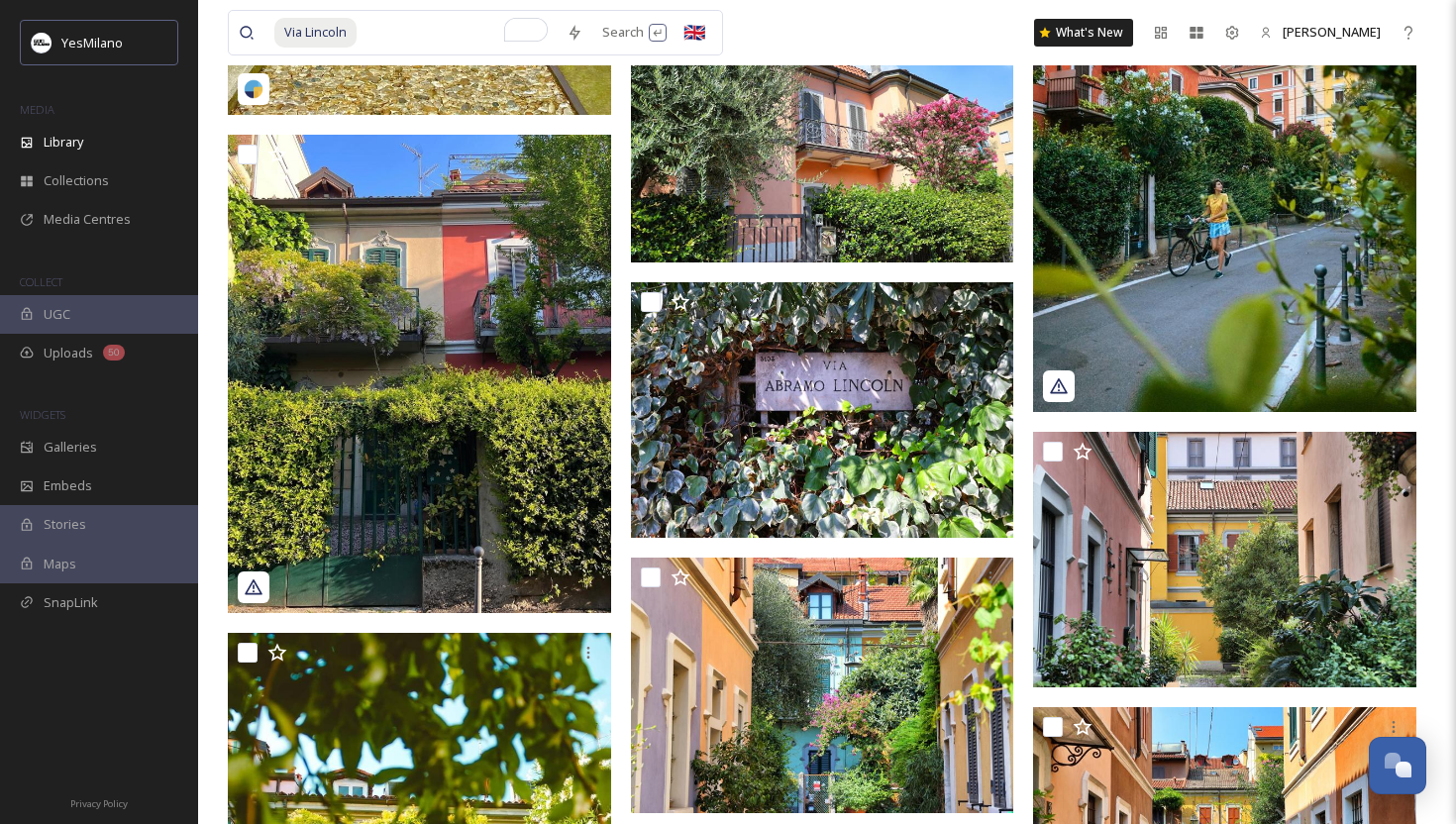 click at bounding box center (1224, 172) 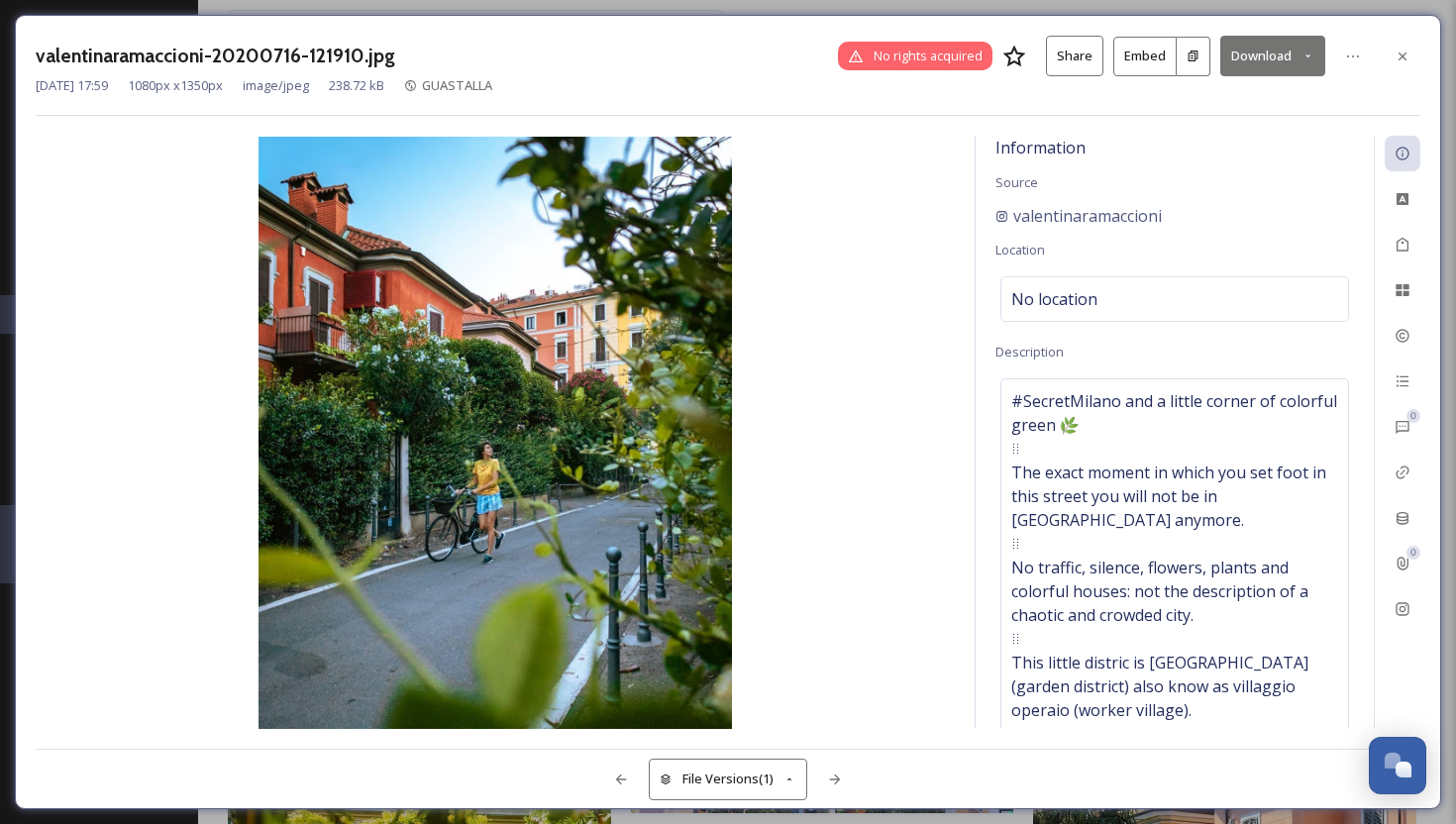 click on "valentinaramaccioni-20200716-121910.jpg No rights acquired Share Embed Download [DATE] 17:59 1080 px x  1350 px image/jpeg 238.72 kB GUASTALLA Information Source valentinaramaccioni Location No location Description 0 0 File Versions  (1)" at bounding box center (728, 412) 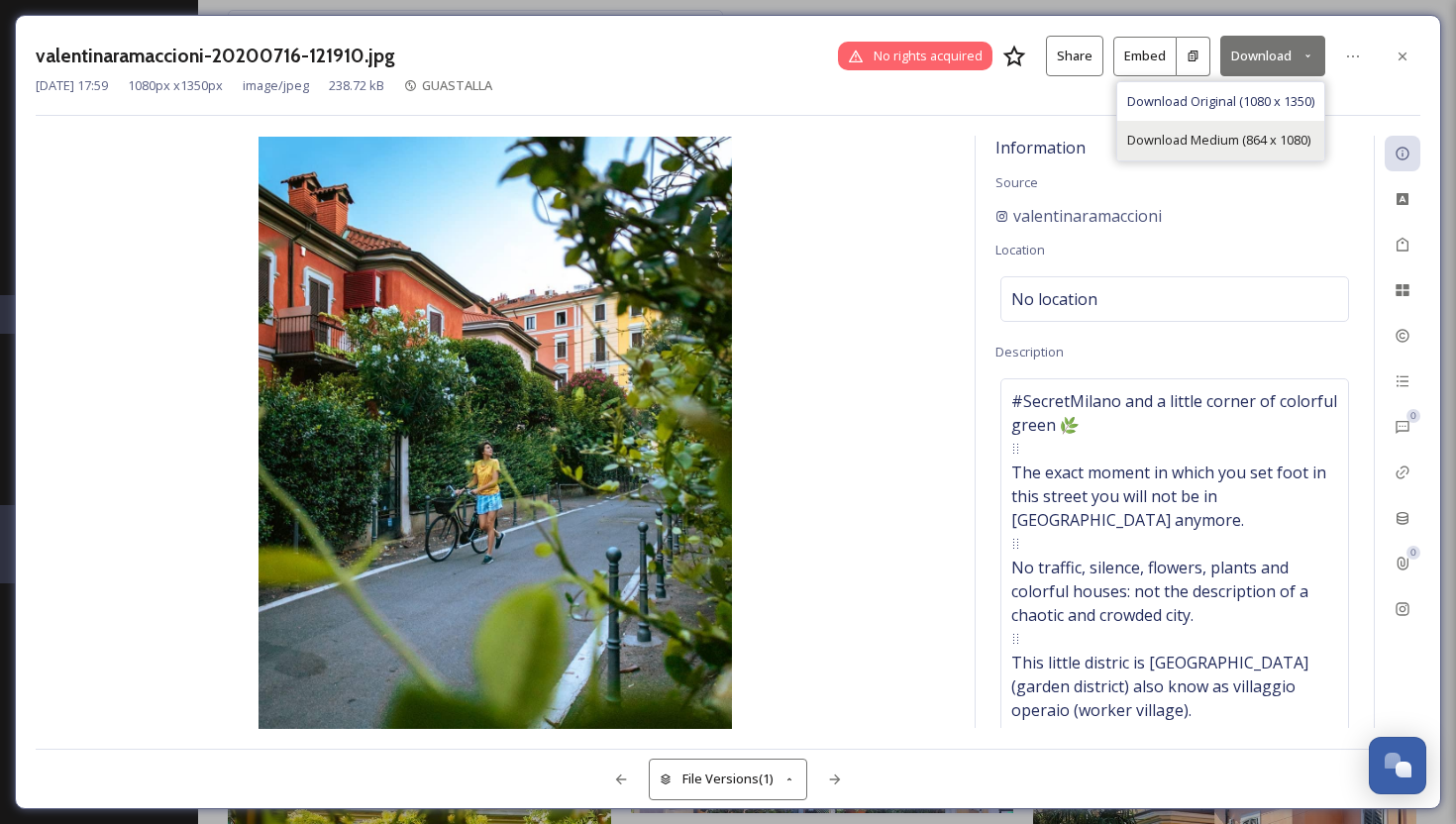 click on "Download Medium (864 x 1080)" at bounding box center [1218, 140] 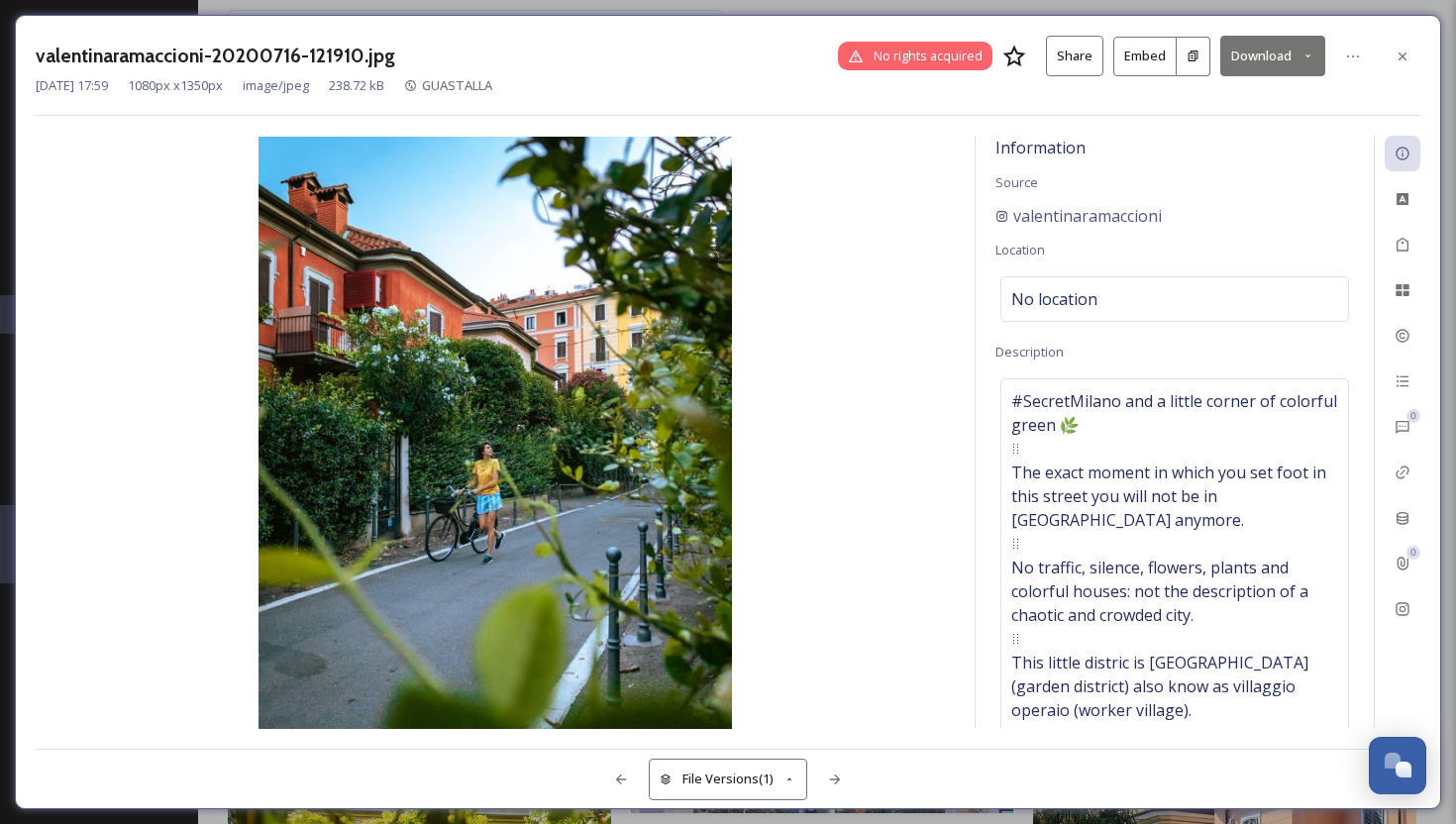 click on "valentinaramaccioni-20200716-121910.jpg No rights acquired Share Embed Download [DATE] 17:59 1080 px x  1350 px image/jpeg 238.72 kB GUASTALLA Information Source valentinaramaccioni Location No location Description 0 0 File Versions  (1)" at bounding box center (728, 412) 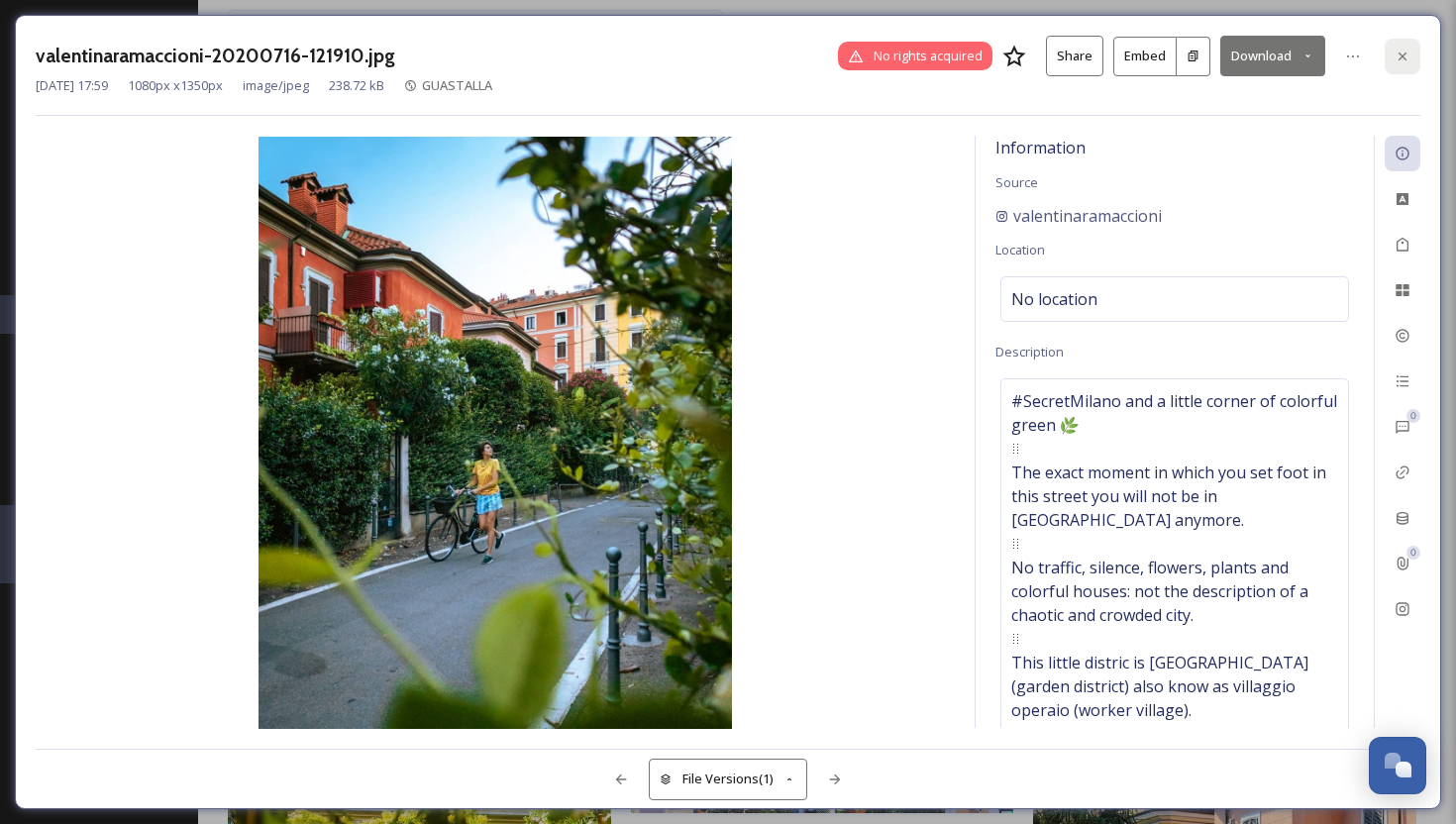 click at bounding box center (1403, 56) 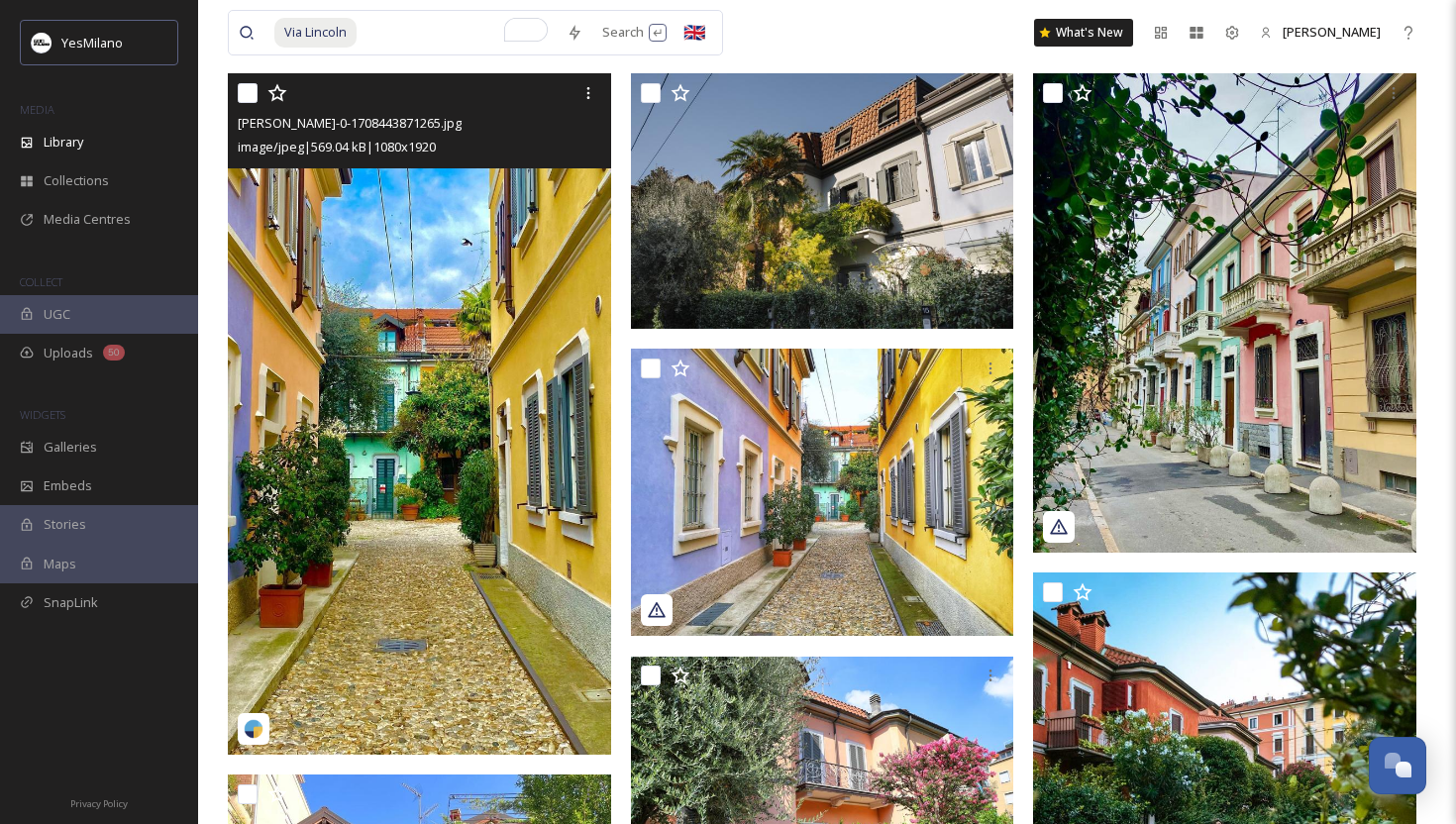 scroll, scrollTop: 0, scrollLeft: 0, axis: both 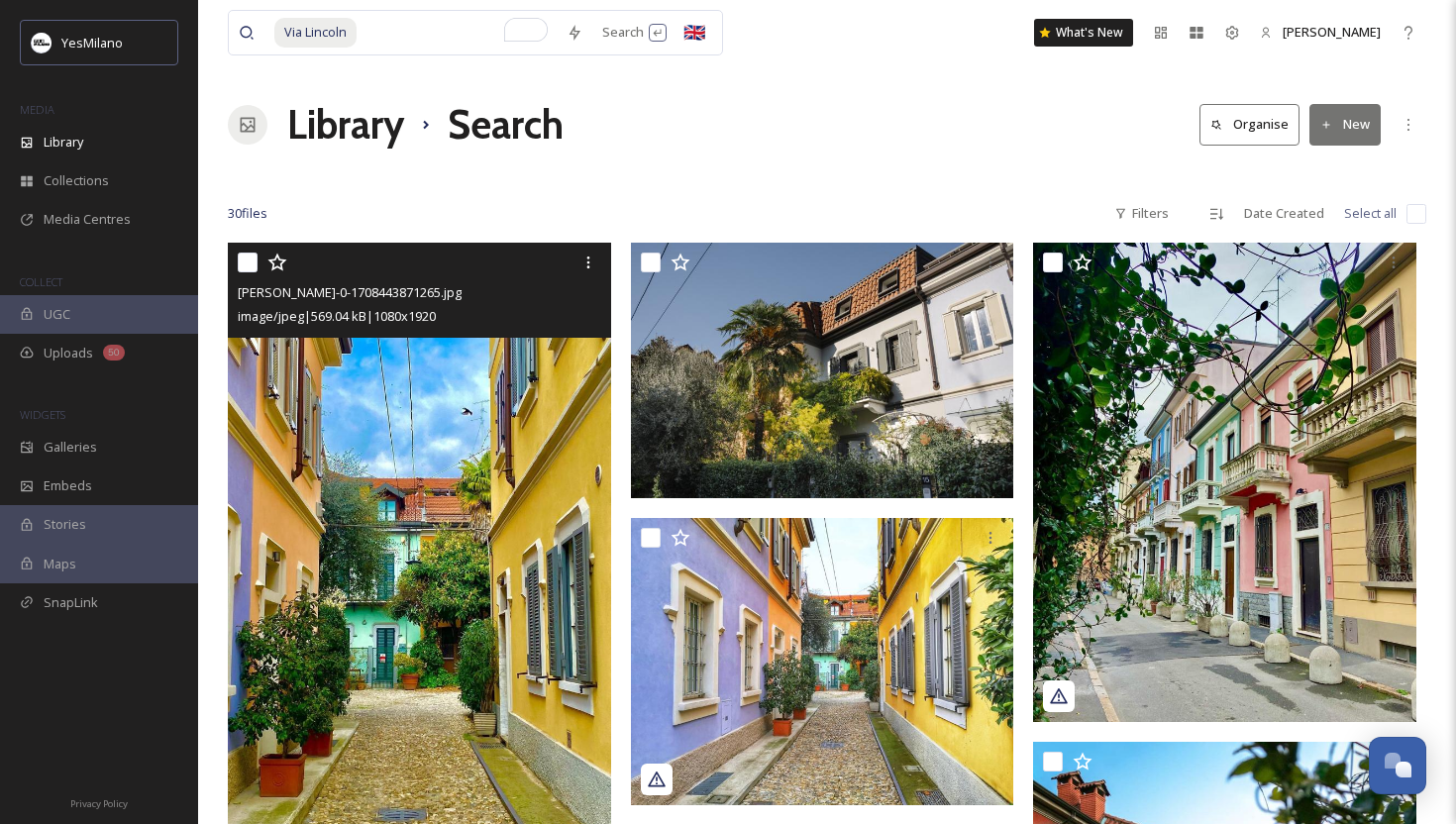 click at bounding box center (458, 33) 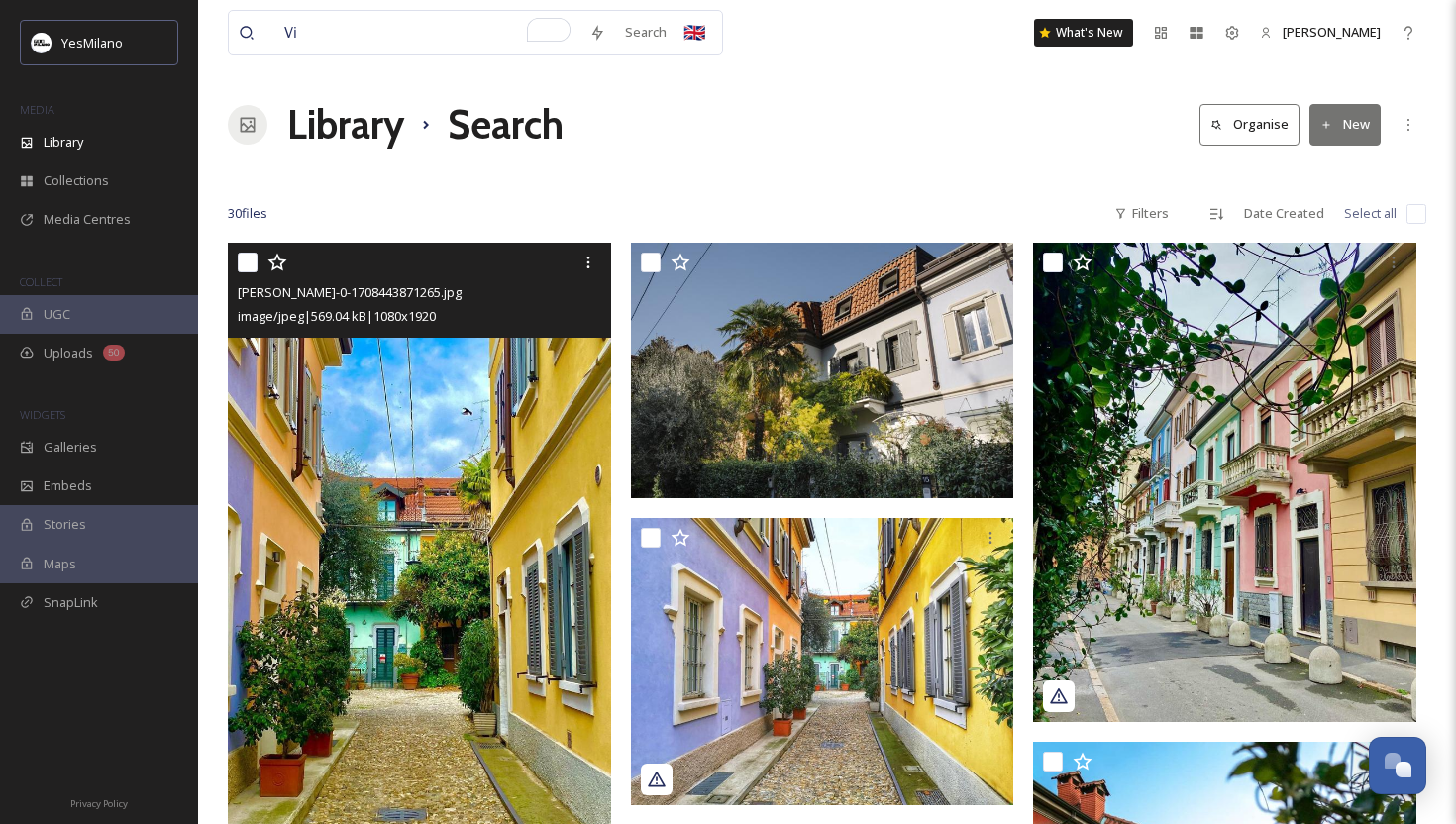 type on "V" 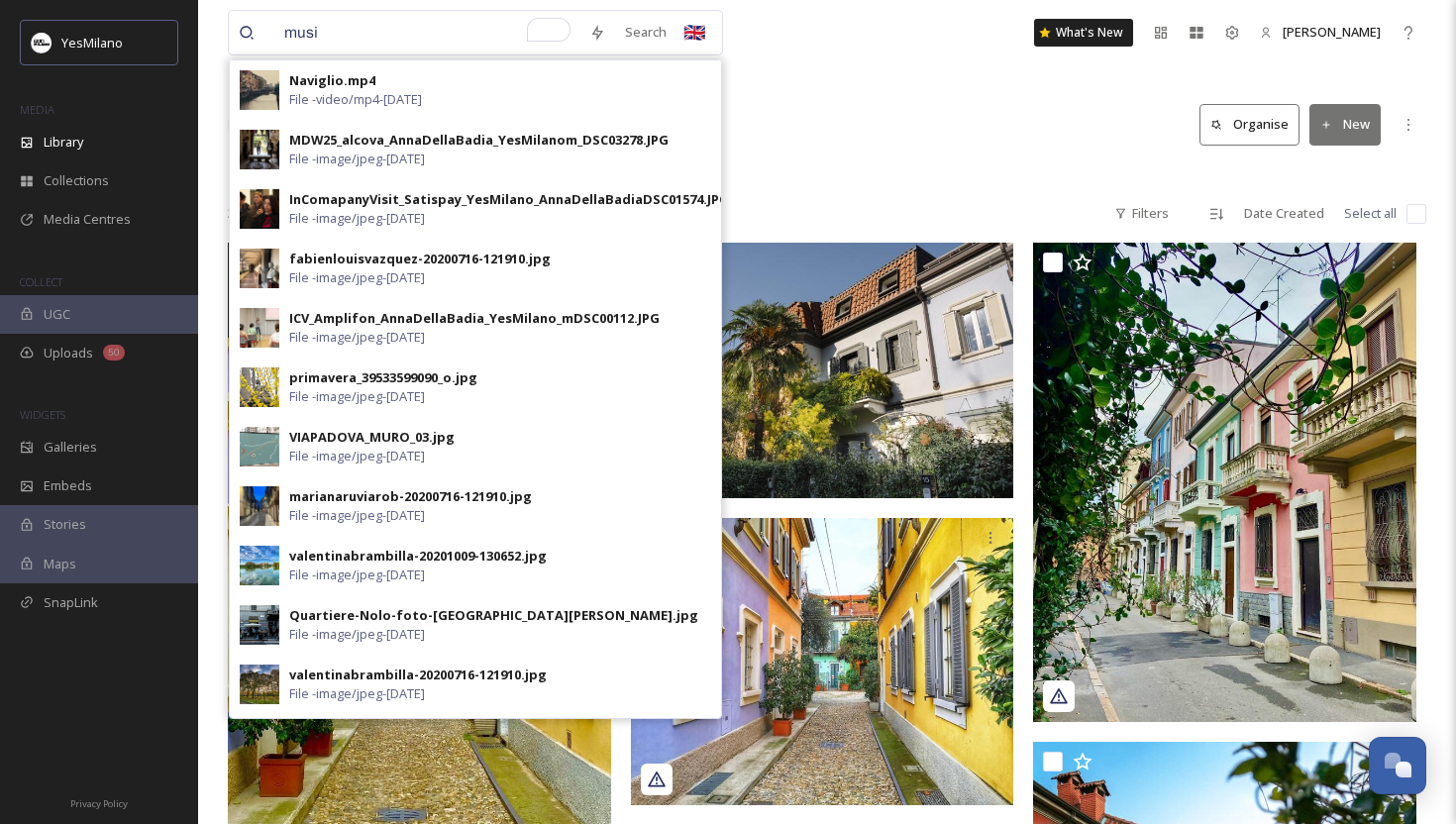 type on "music" 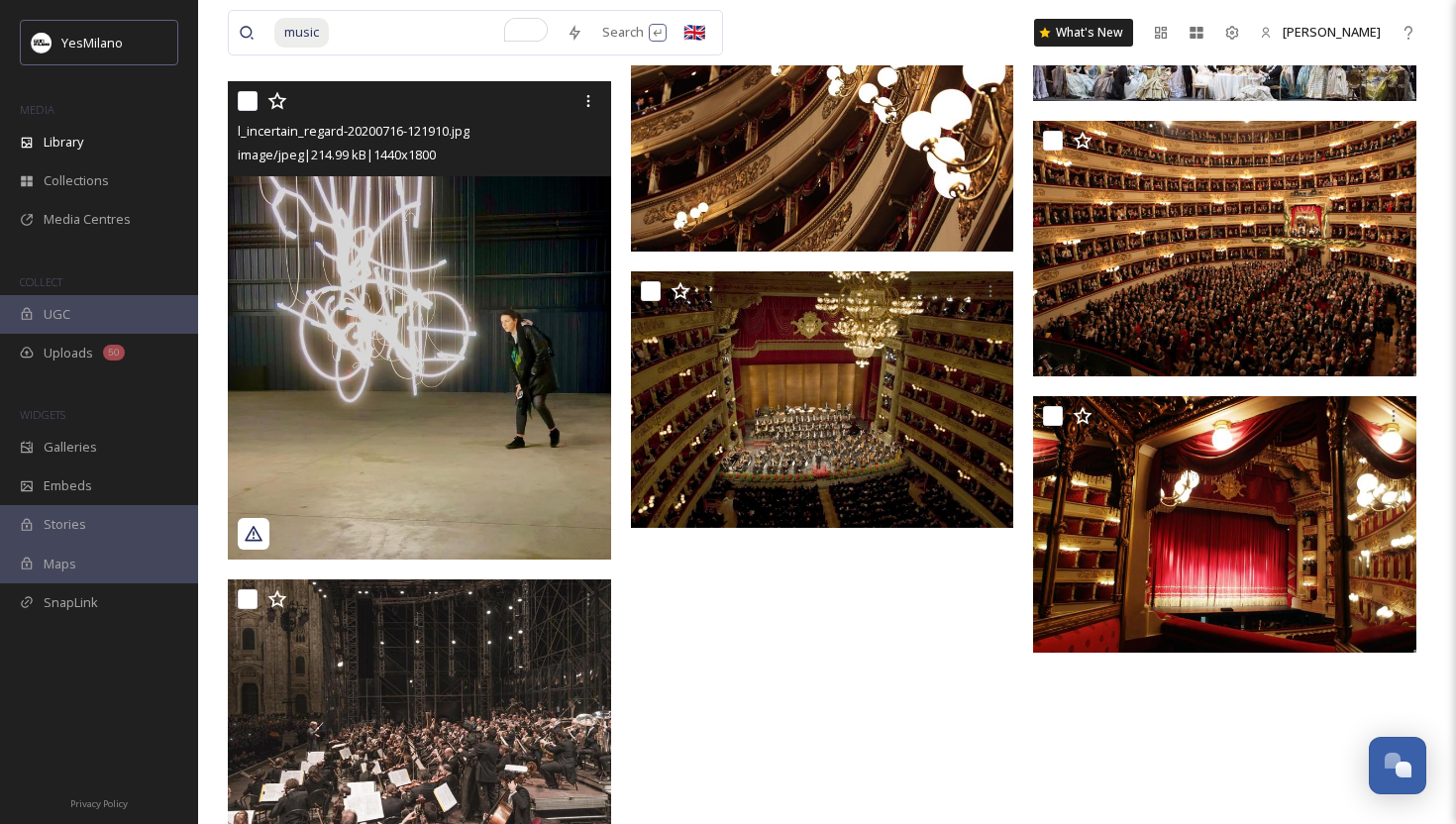 scroll, scrollTop: 13486, scrollLeft: 0, axis: vertical 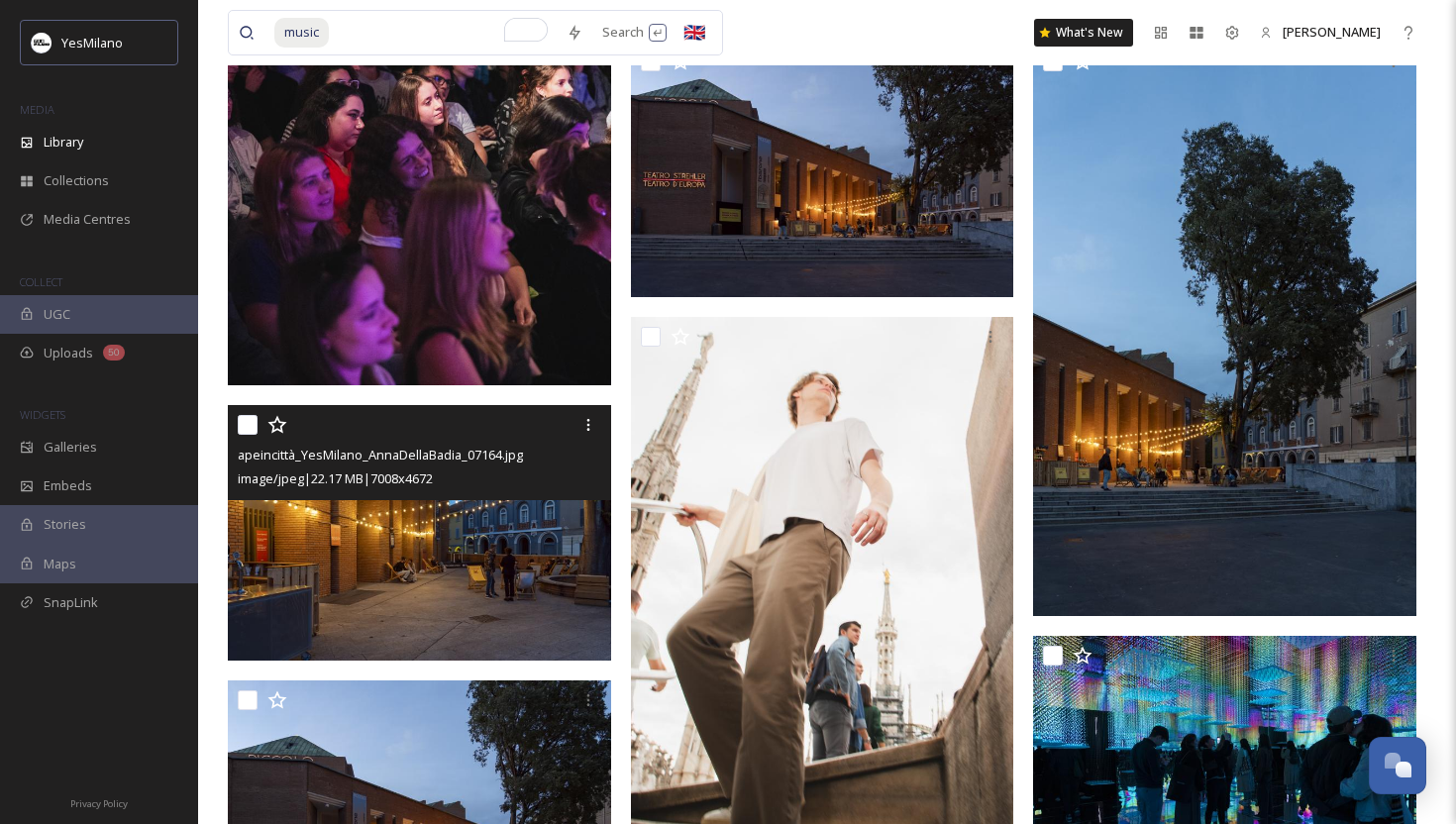 click at bounding box center [419, 533] 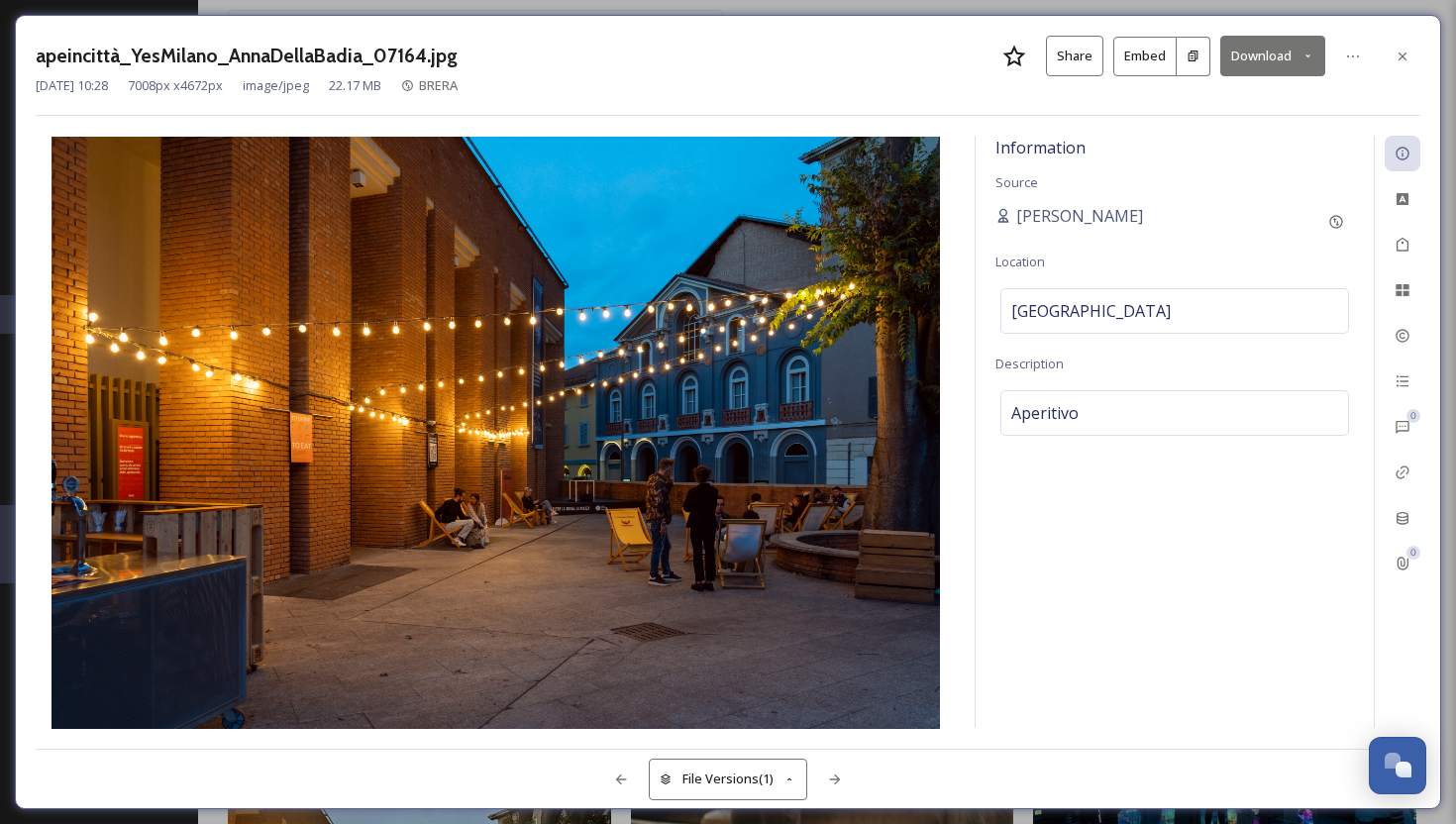 click on "Download" at bounding box center (1273, 55) 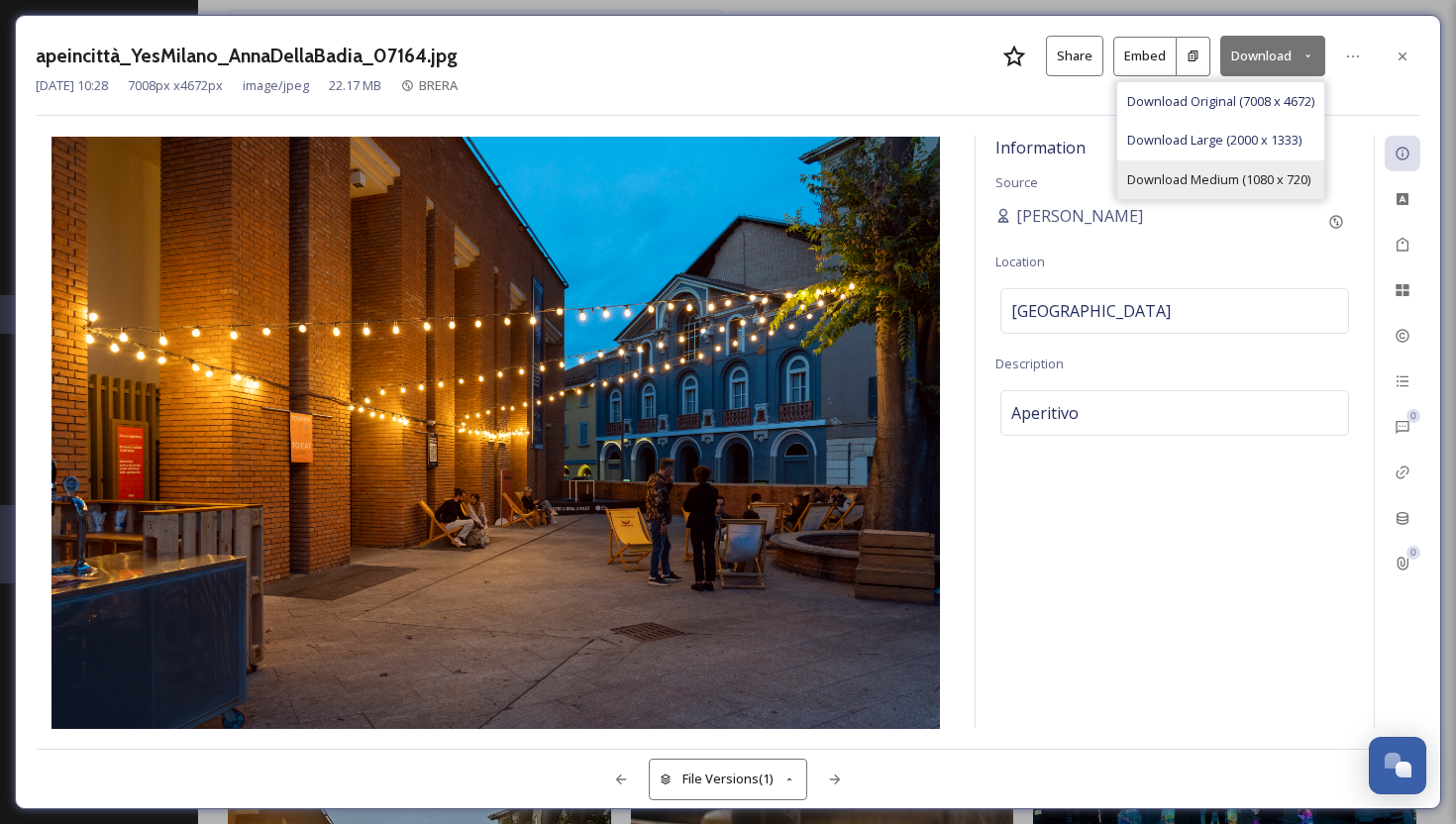 click on "Download Medium (1080 x 720)" at bounding box center (1218, 179) 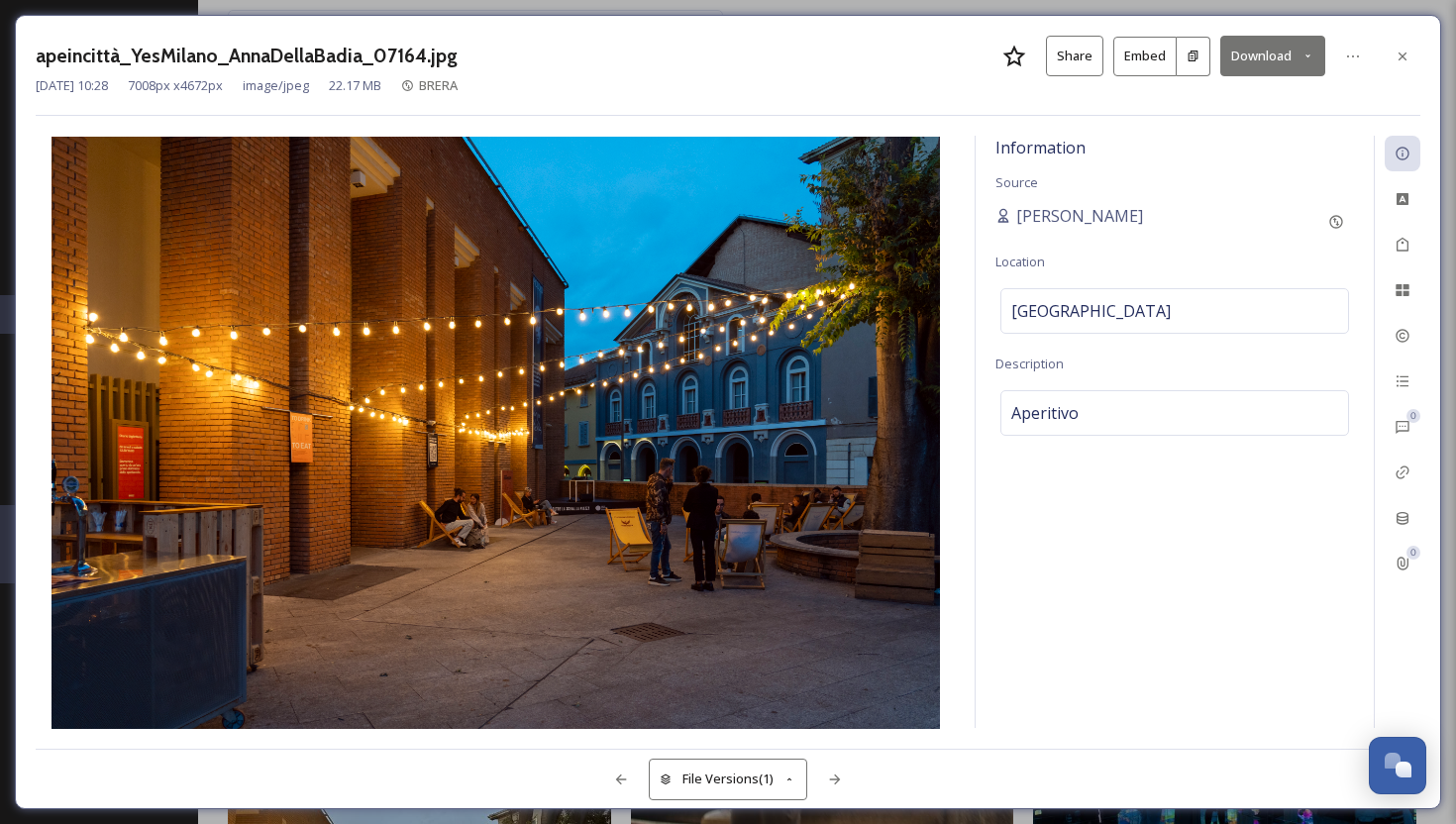 click on "Download" at bounding box center (1273, 55) 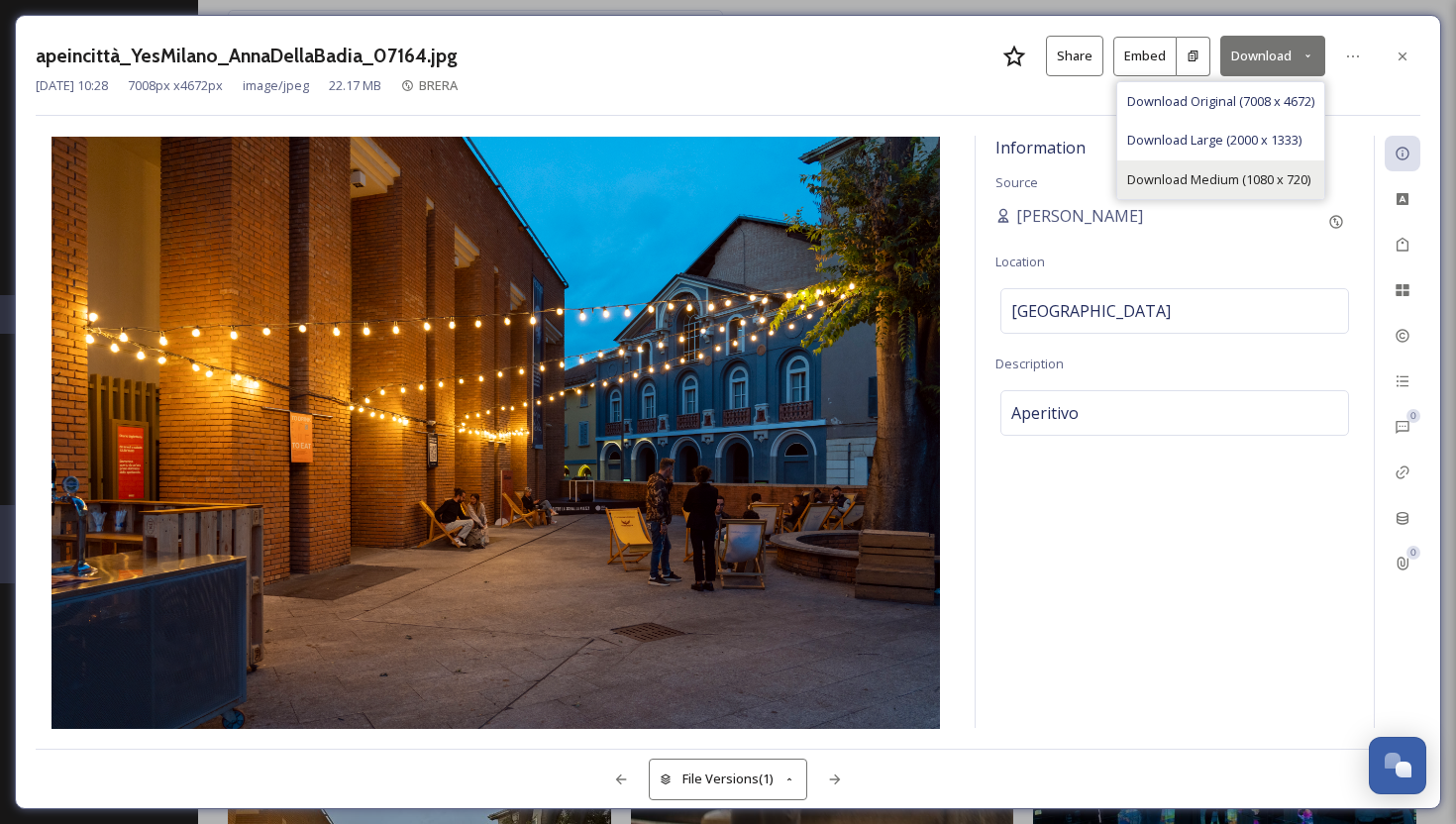 click on "Download Medium (1080 x 720)" at bounding box center (1218, 179) 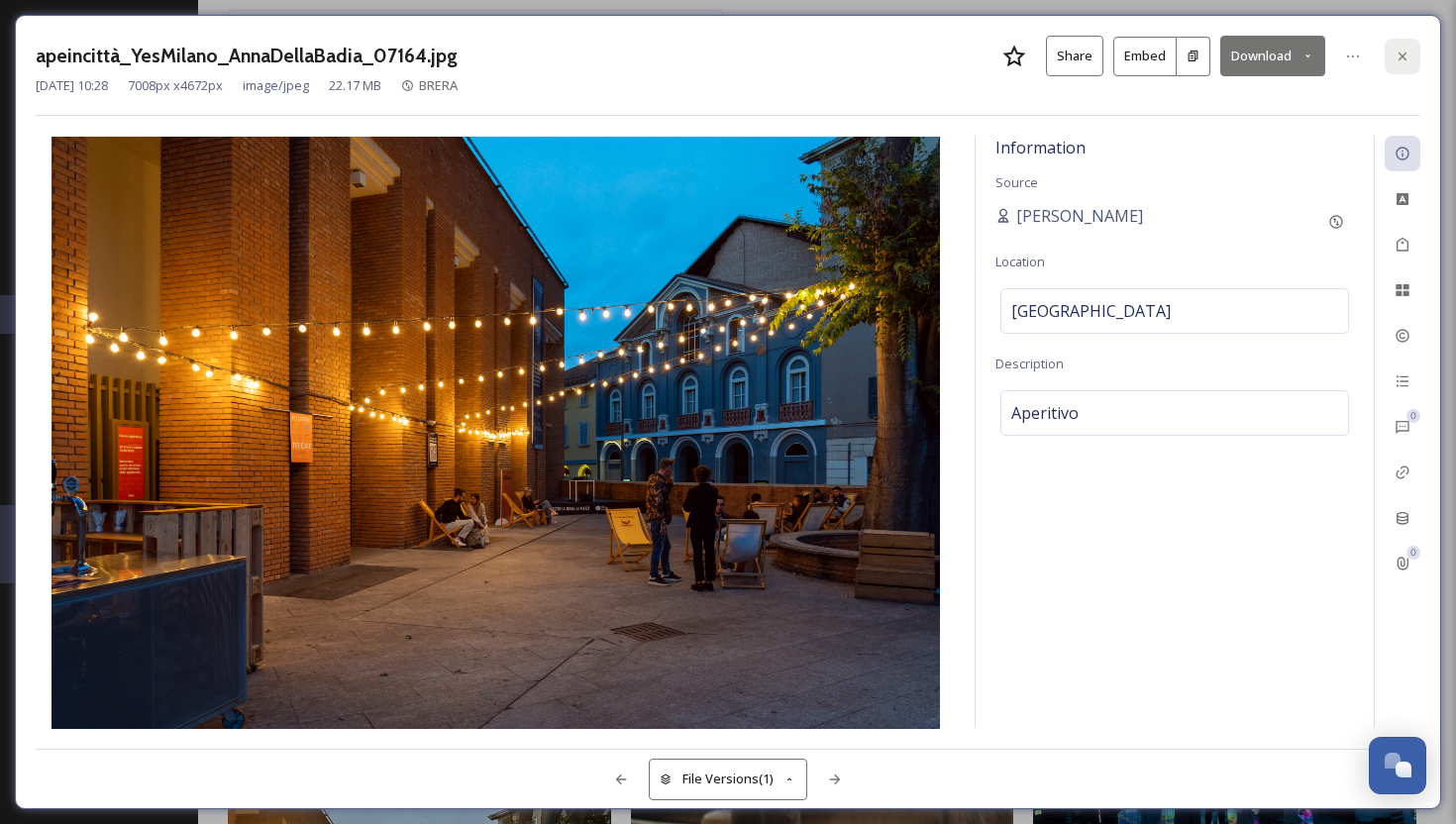 click at bounding box center (1403, 56) 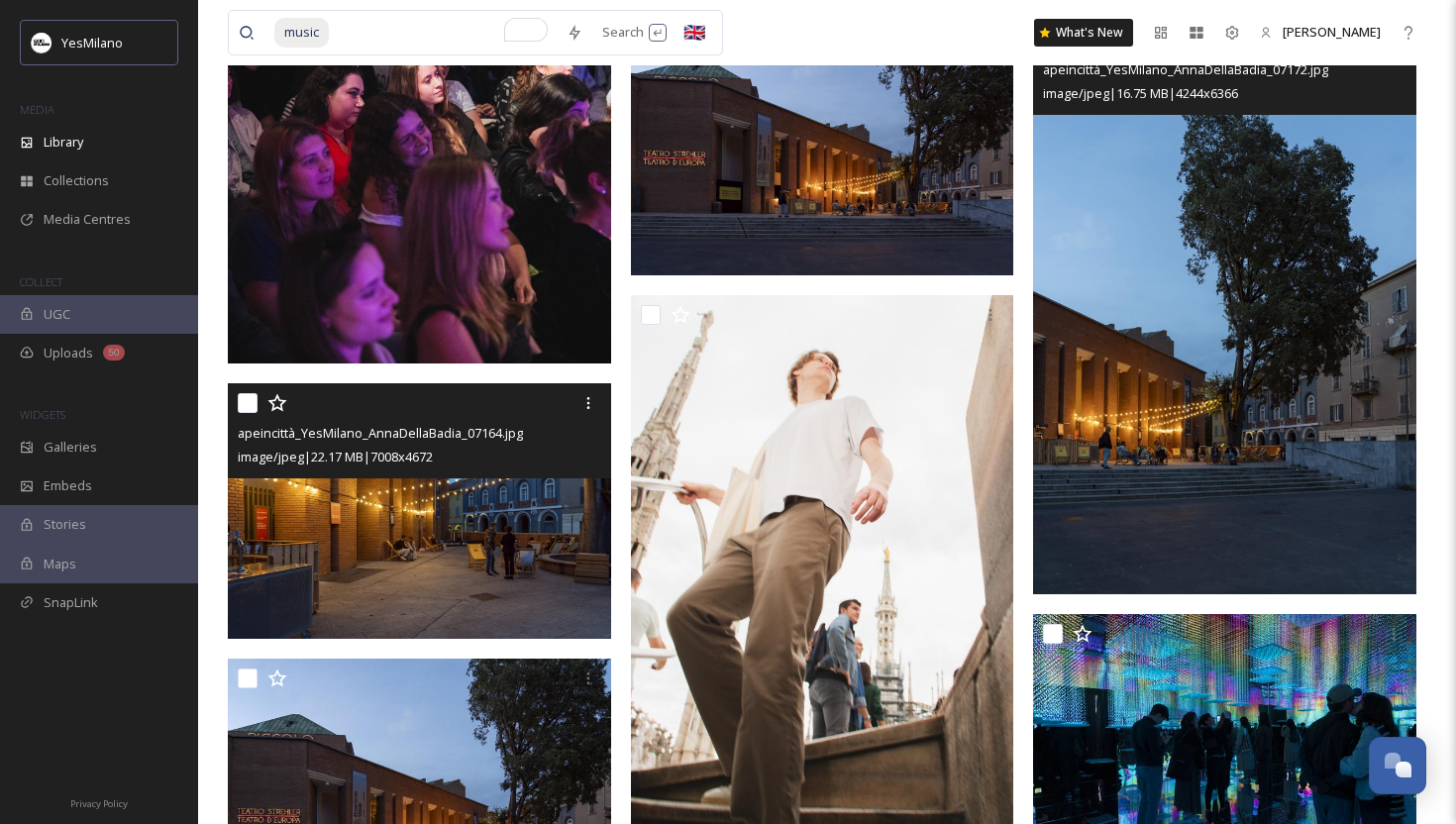 scroll, scrollTop: 3573, scrollLeft: 0, axis: vertical 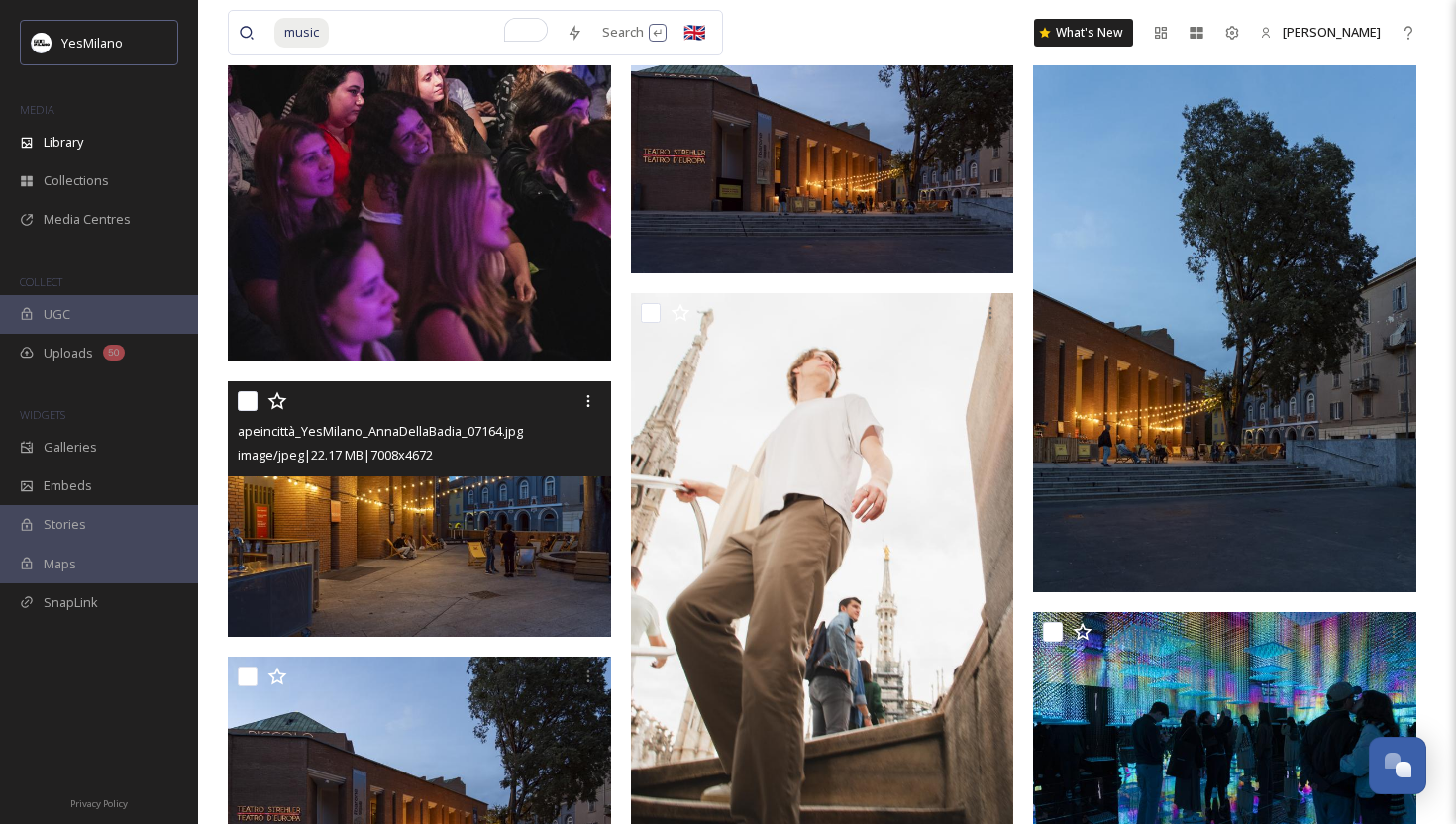 click at bounding box center (444, 33) 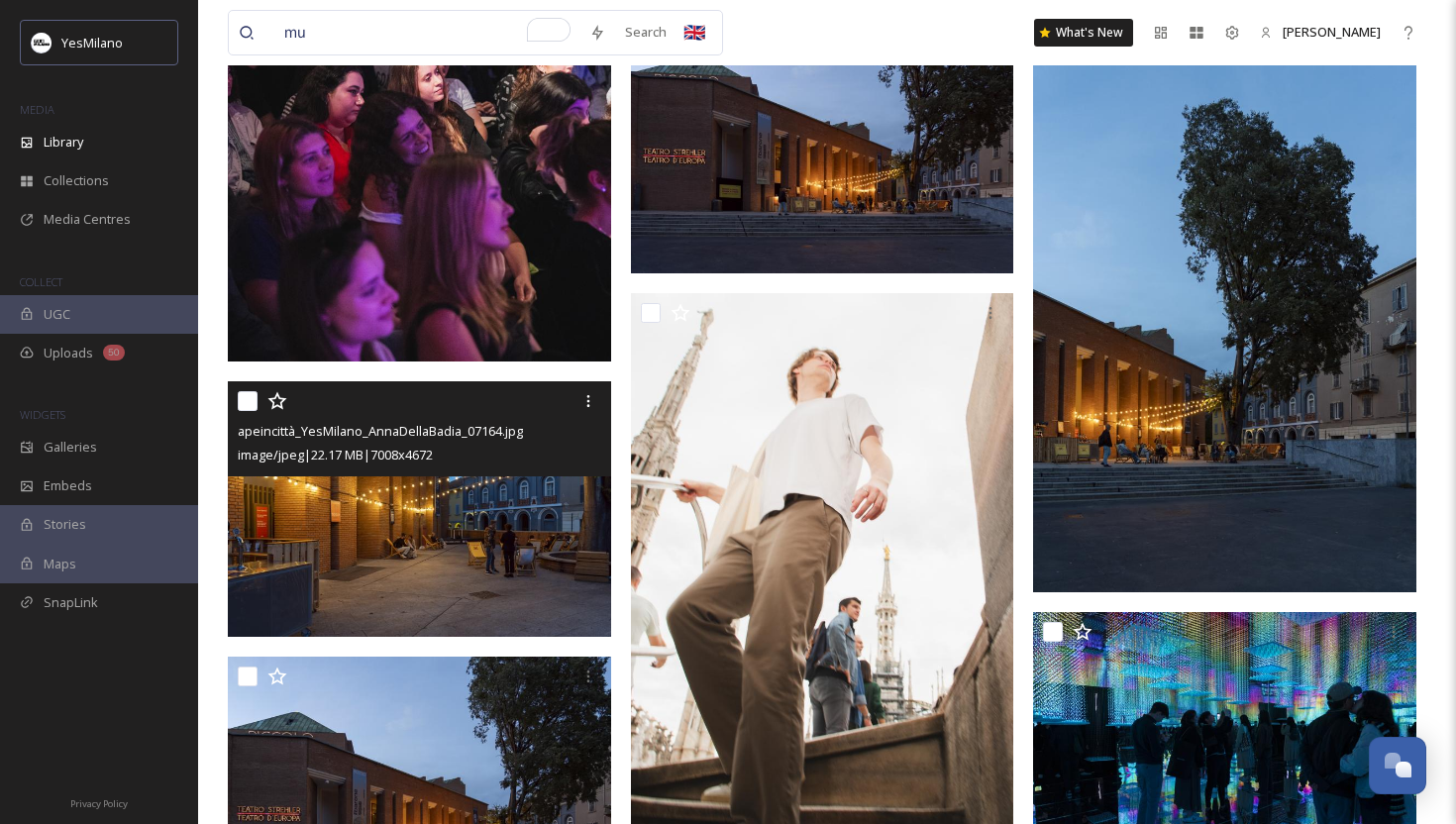type on "m" 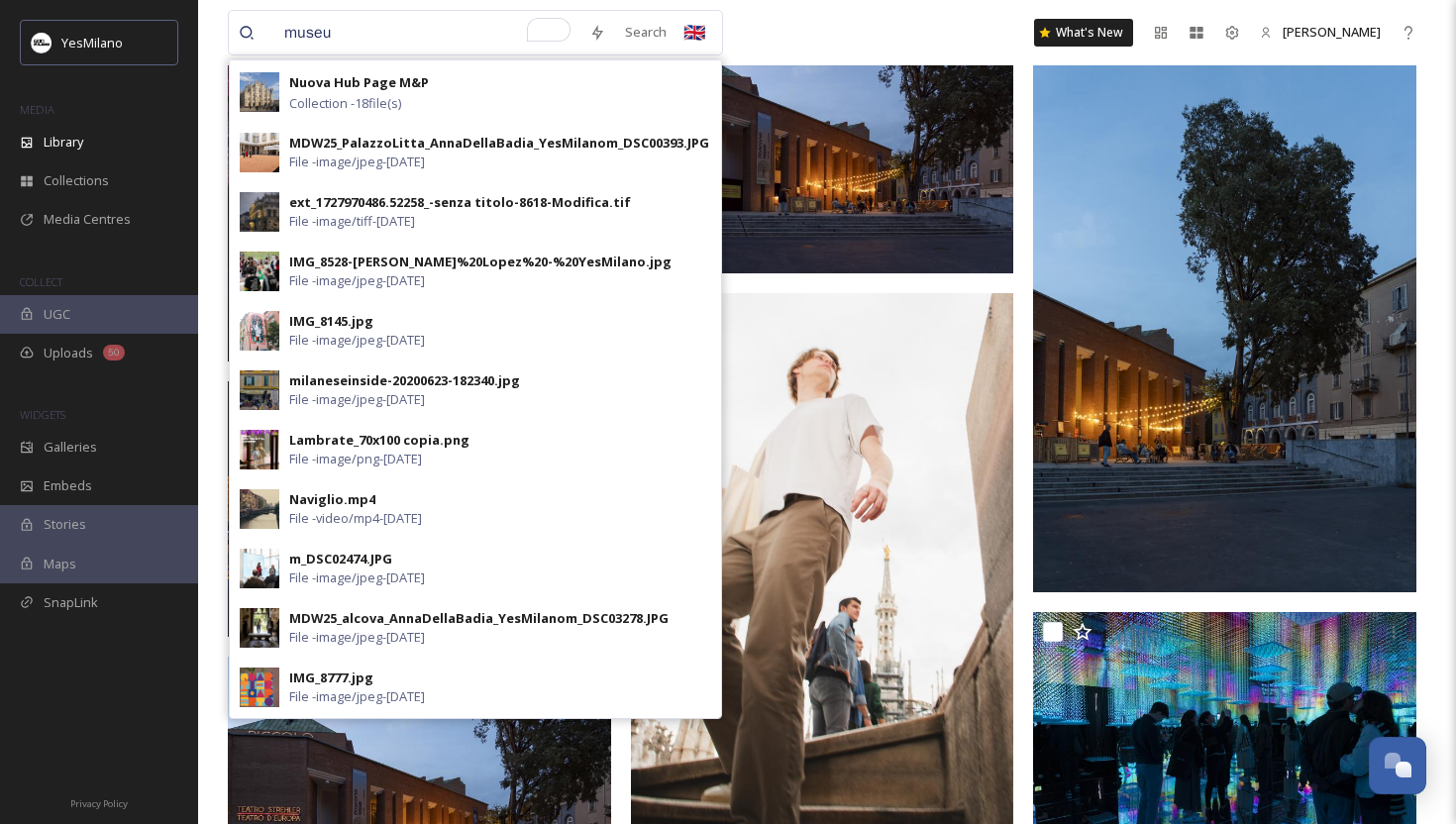 type on "museum" 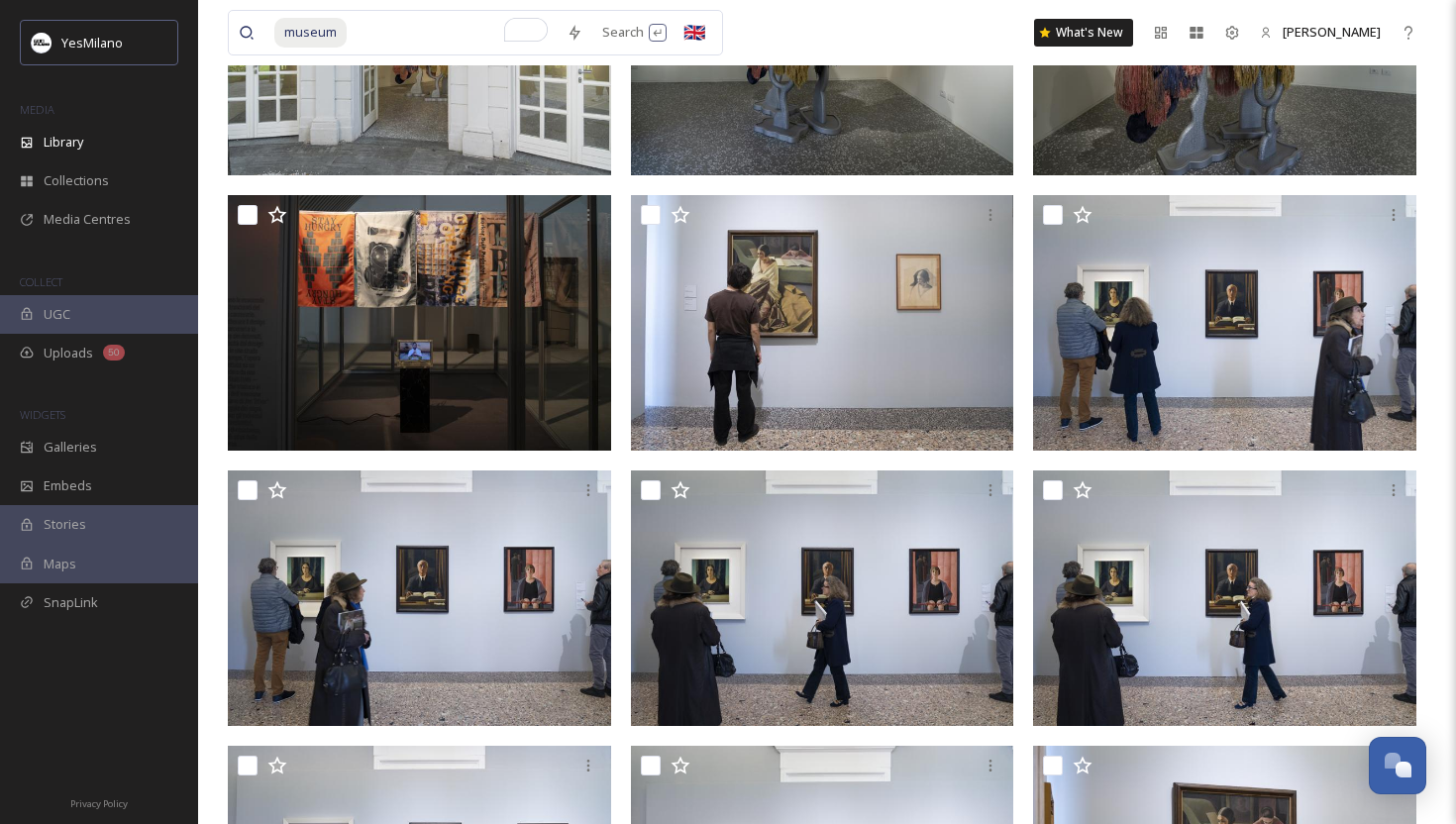 scroll, scrollTop: 745, scrollLeft: 0, axis: vertical 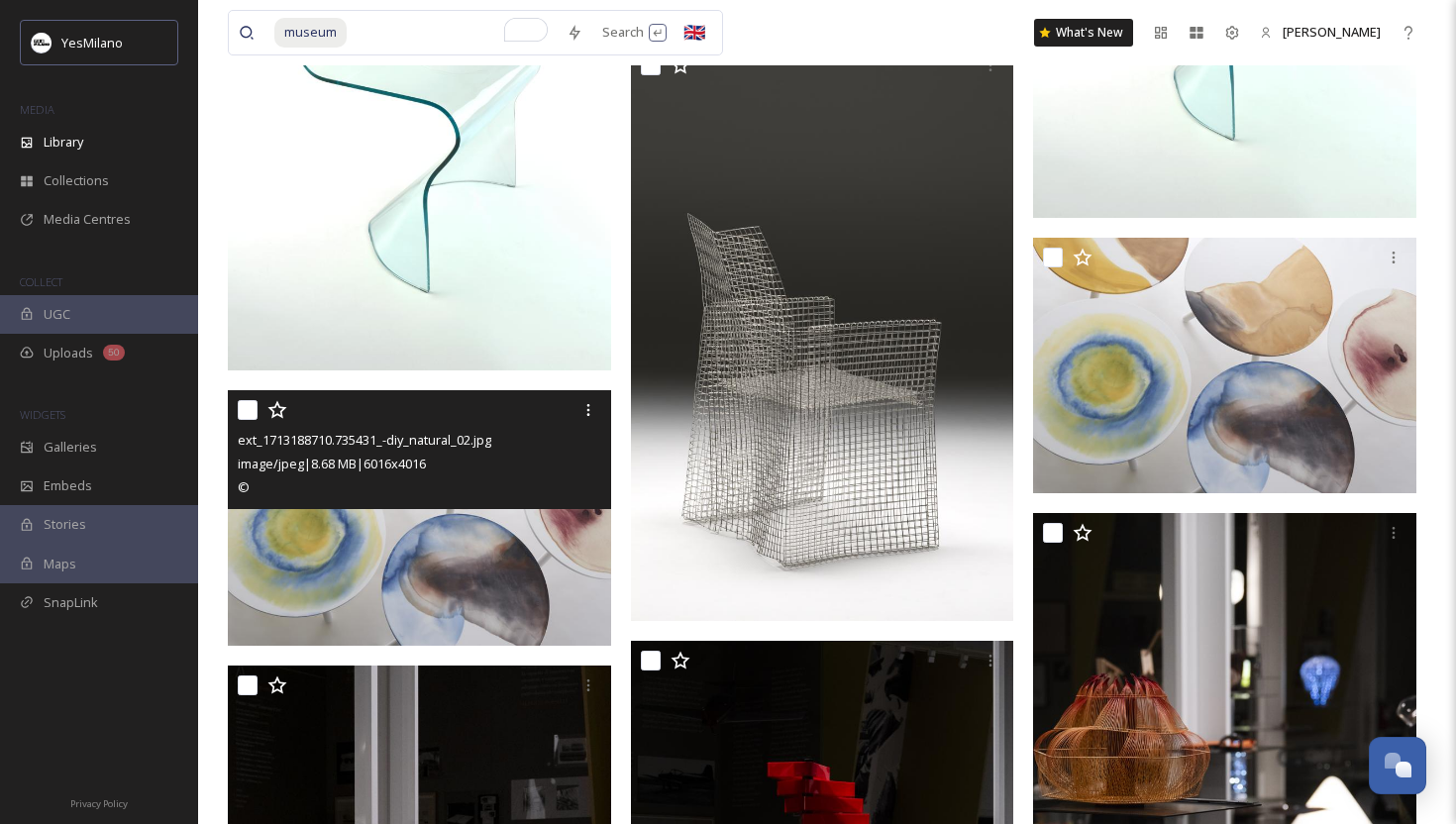click at bounding box center [419, 518] 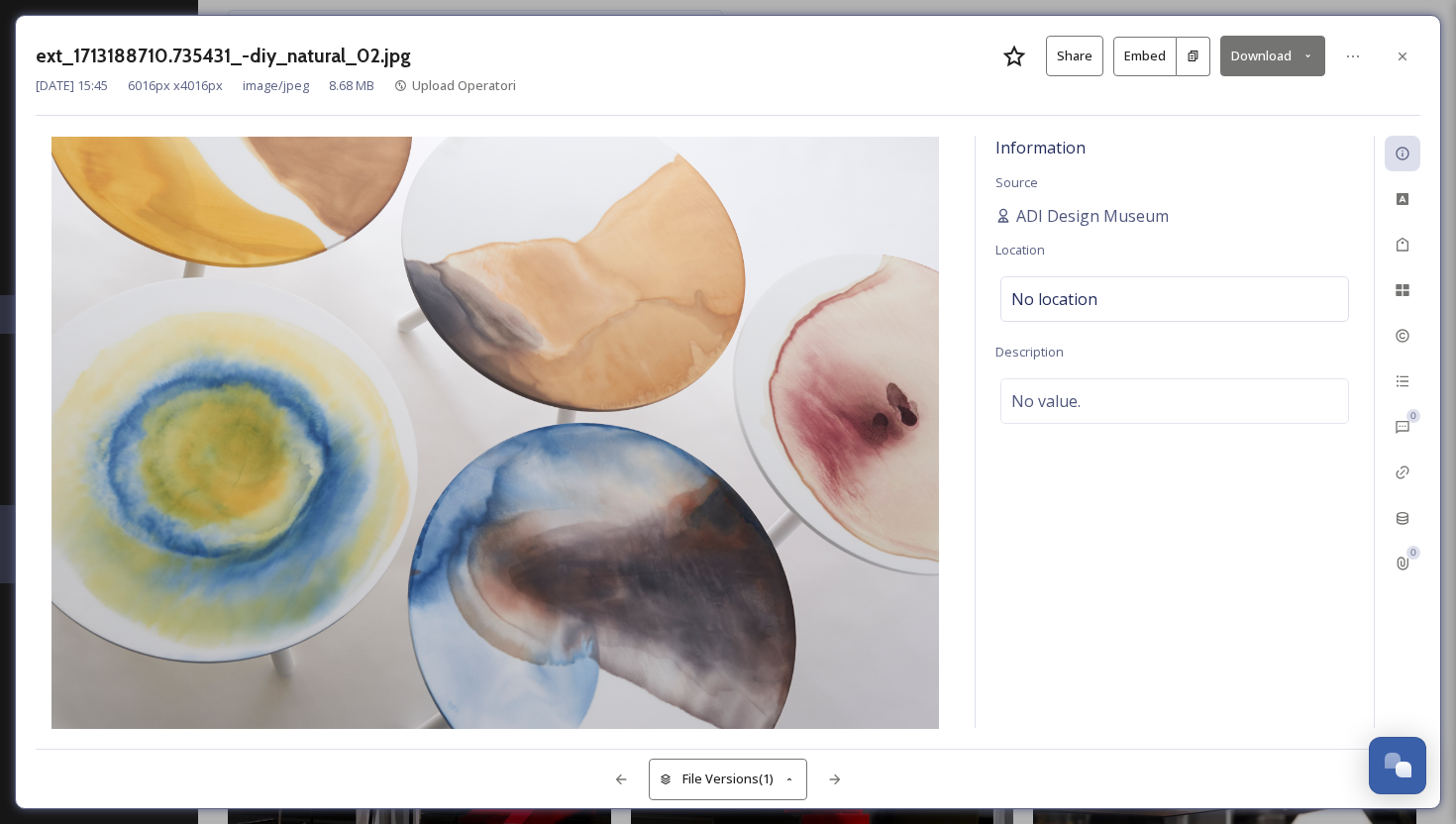 click on "Download" at bounding box center [1273, 55] 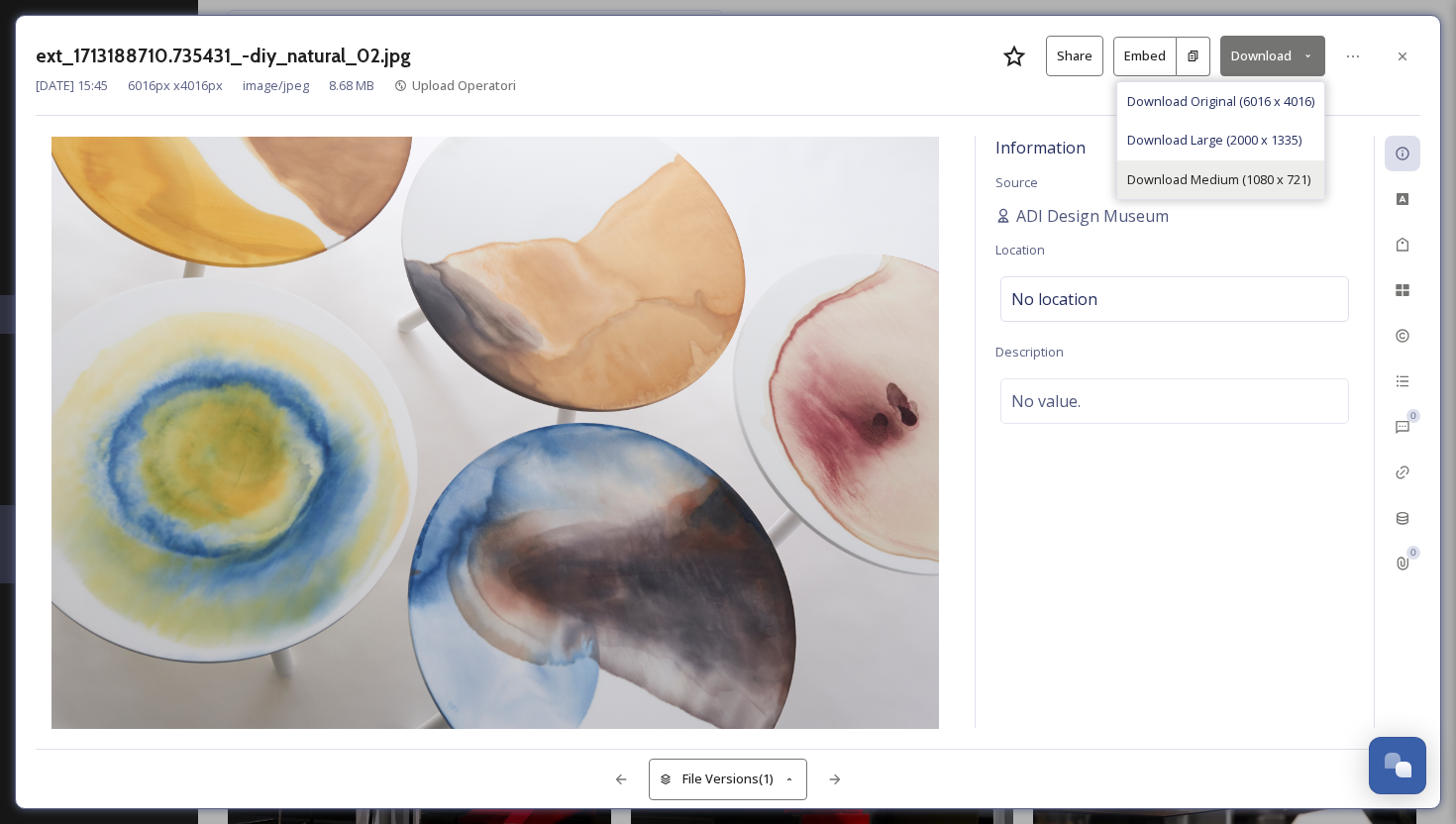 click on "Download Medium (1080 x 721)" at bounding box center [1220, 179] 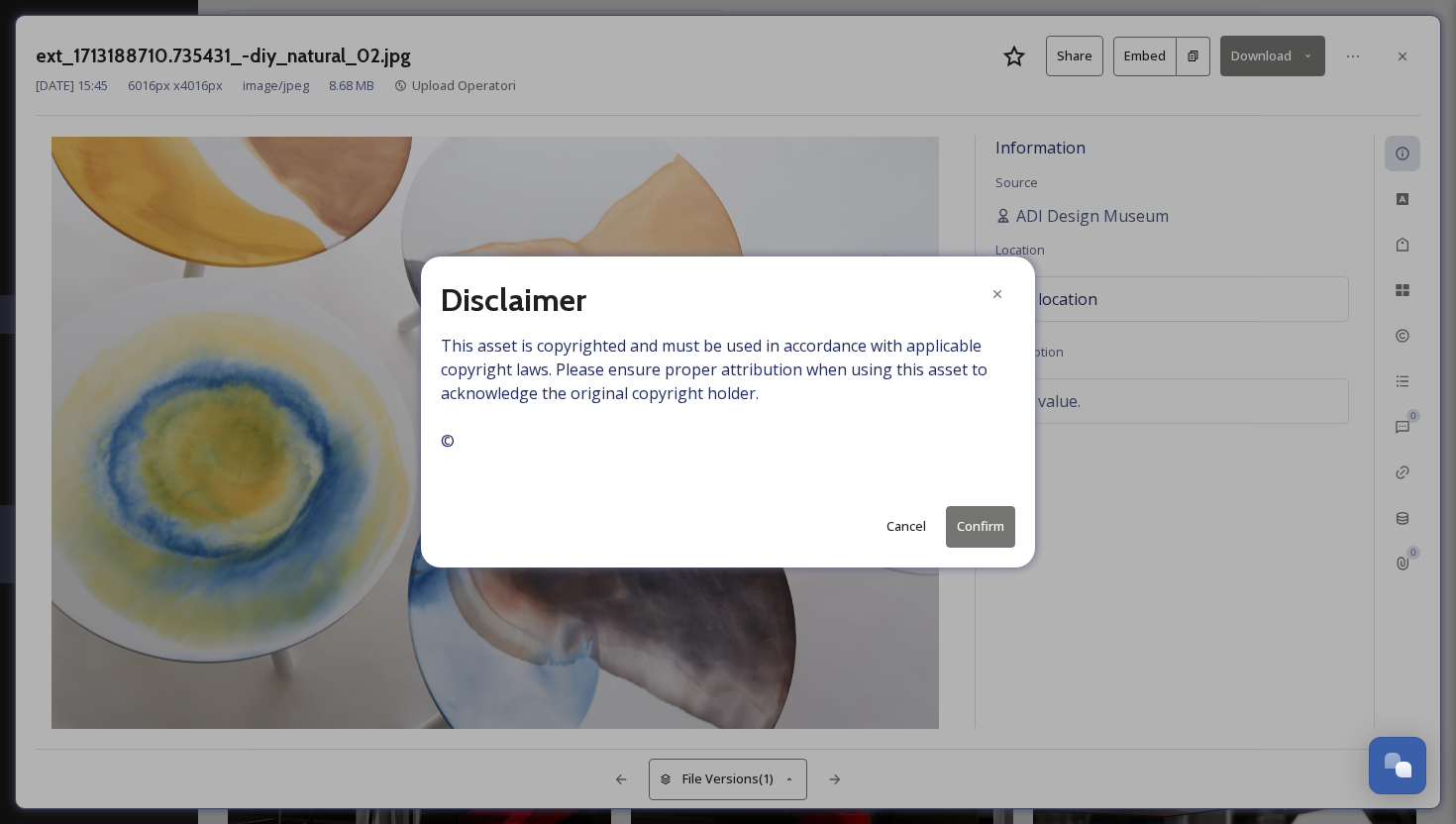 click on "Confirm" at bounding box center [981, 526] 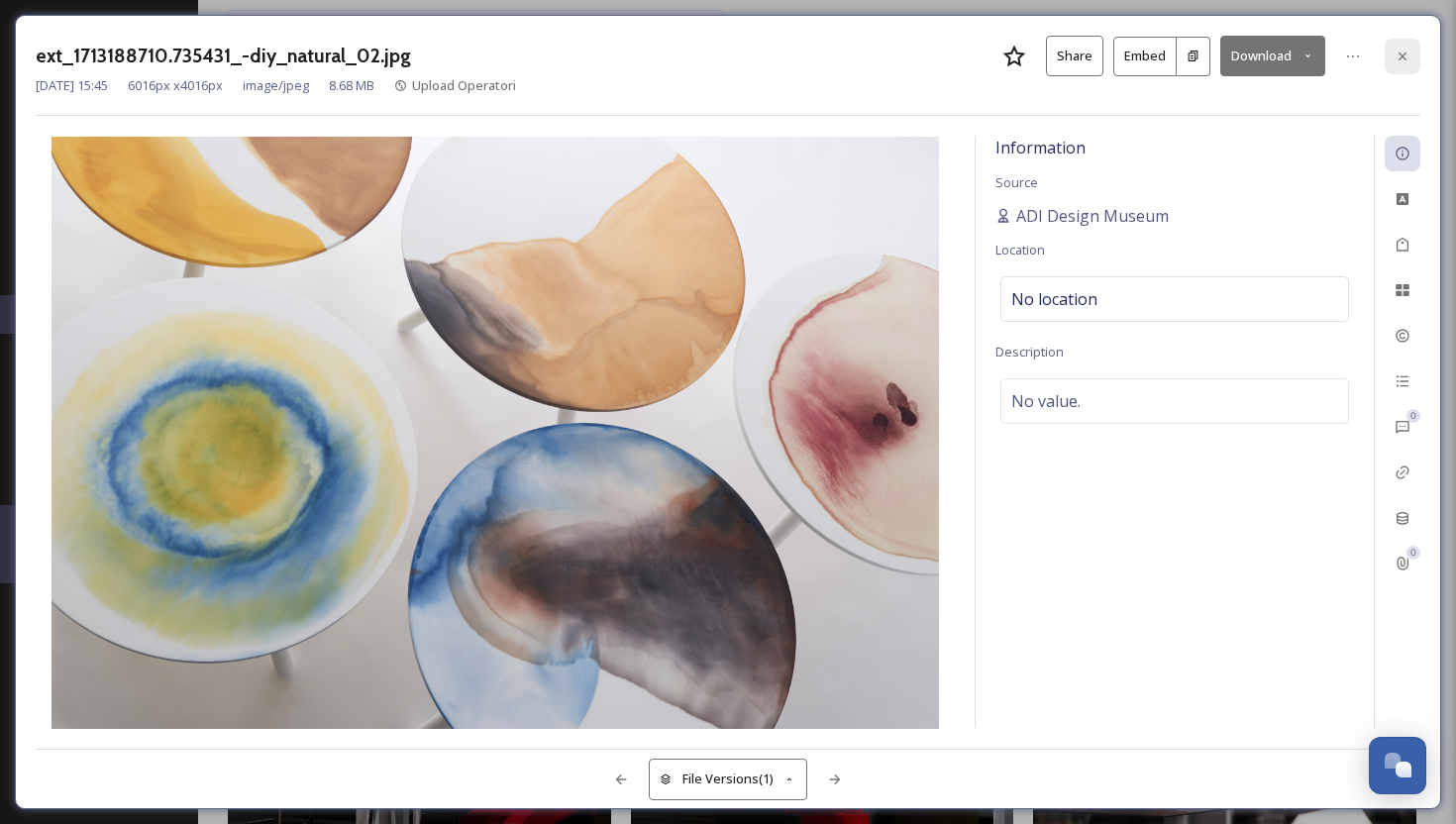 click at bounding box center (1403, 56) 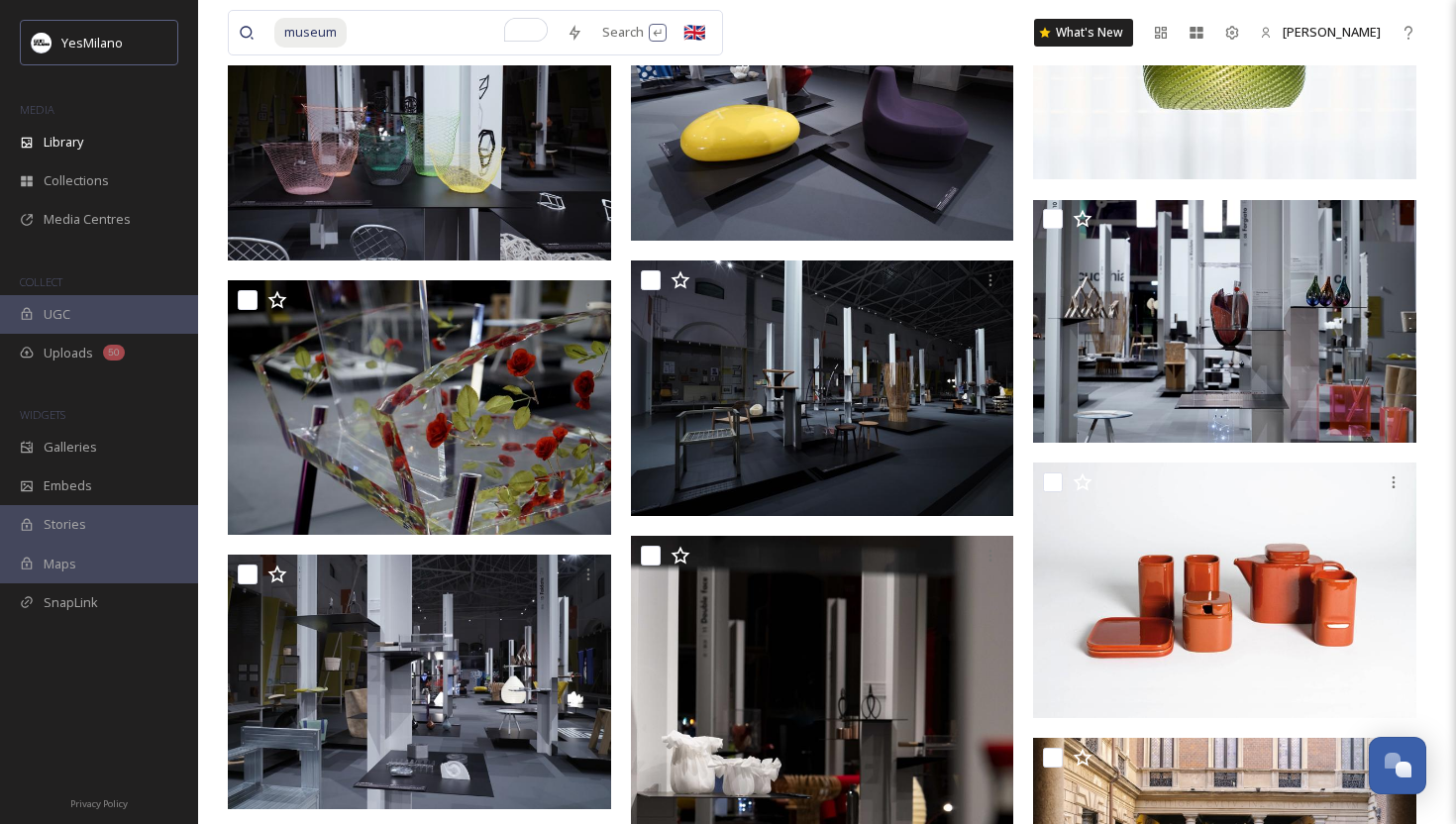 scroll, scrollTop: 11986, scrollLeft: 0, axis: vertical 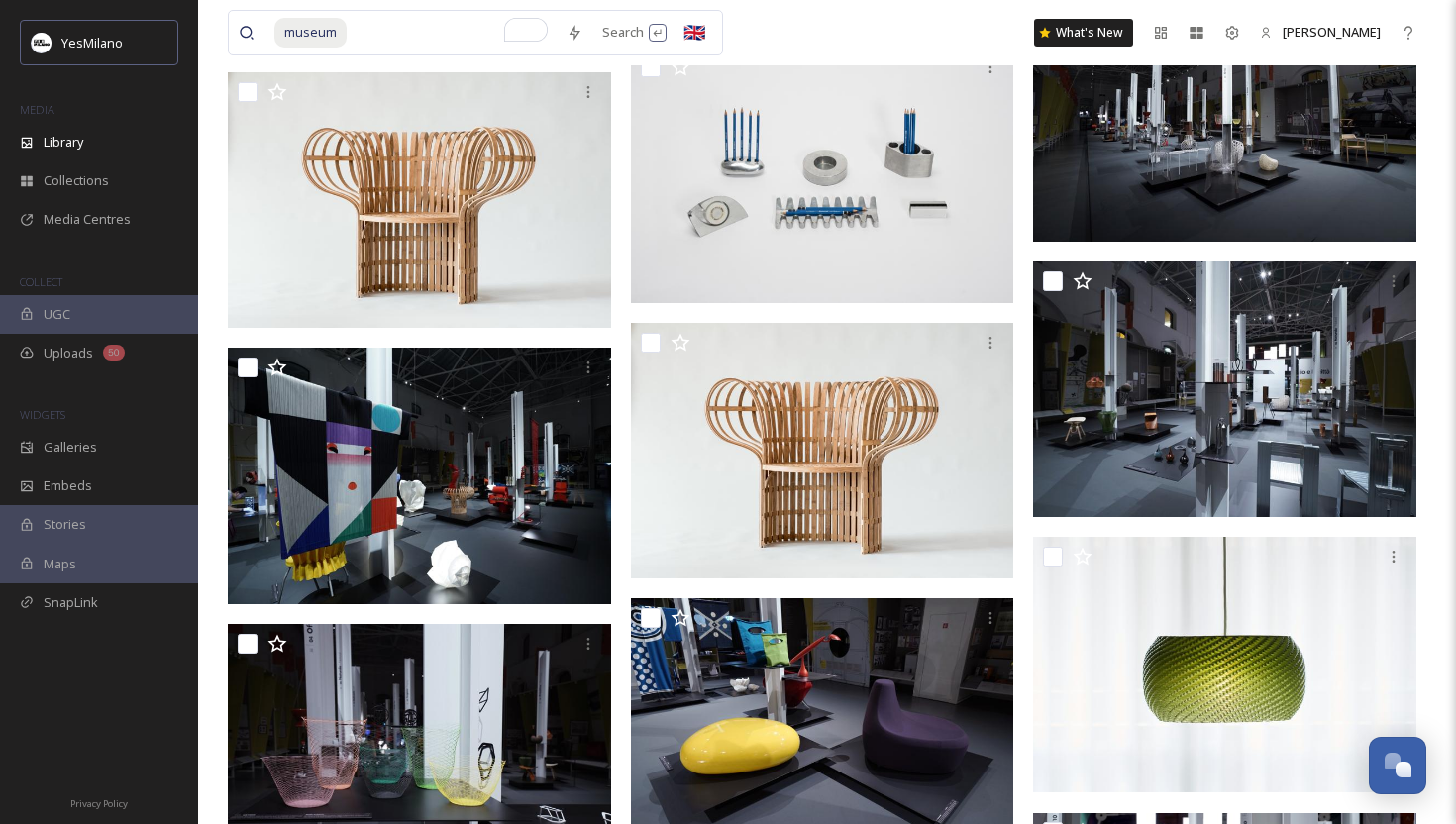 click at bounding box center (453, 33) 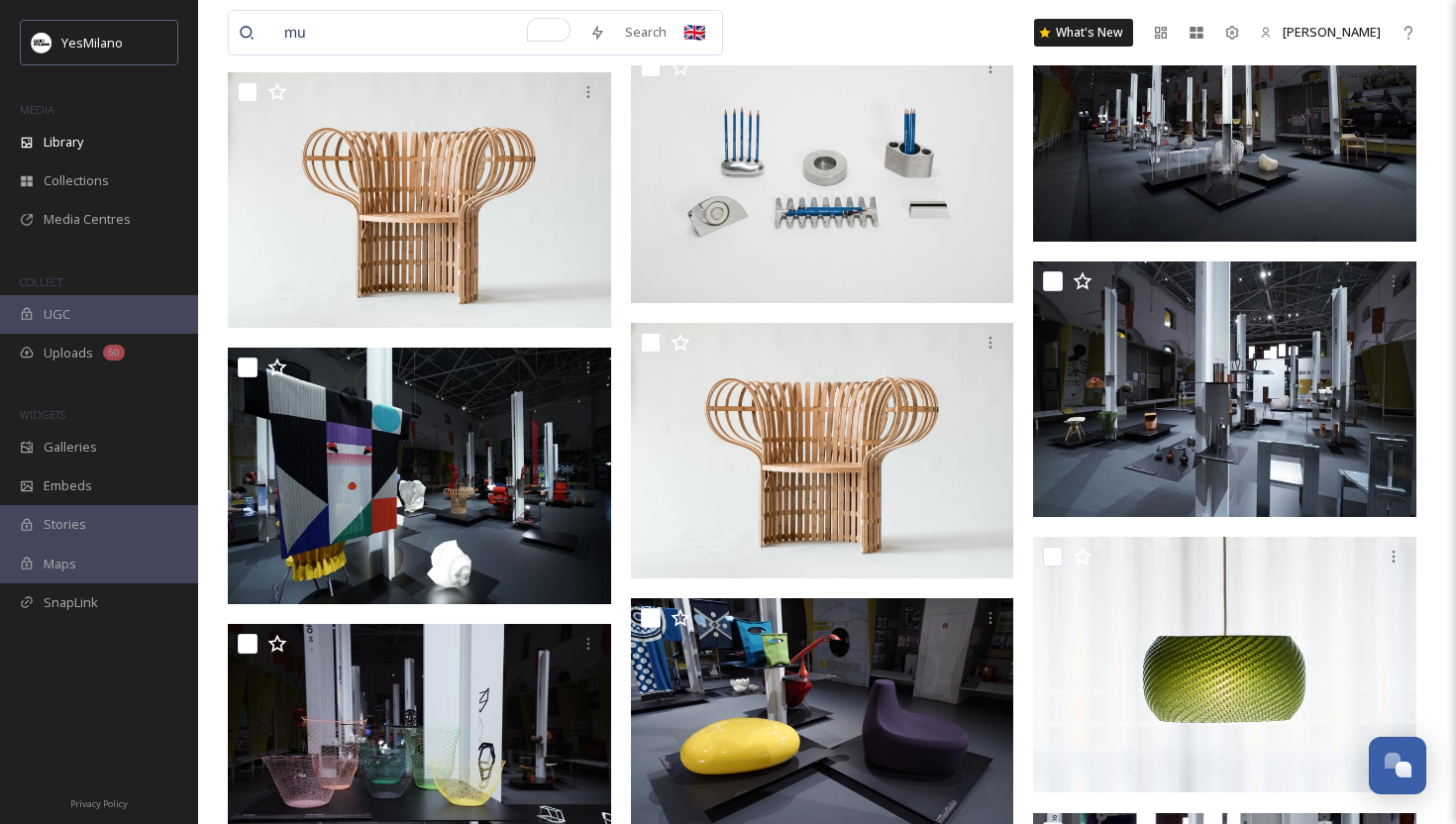 type on "m" 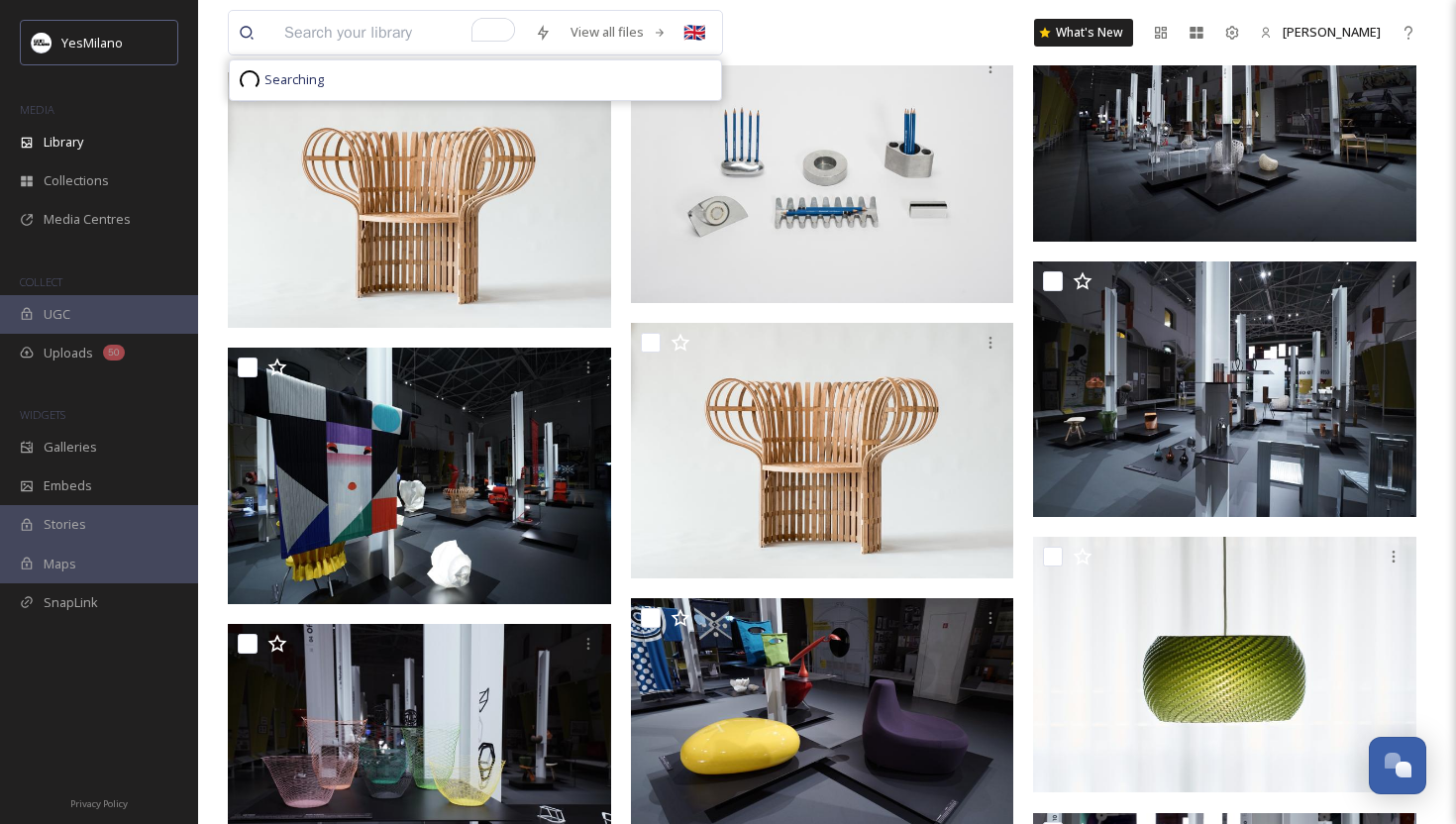 paste on "Triennale Milano" 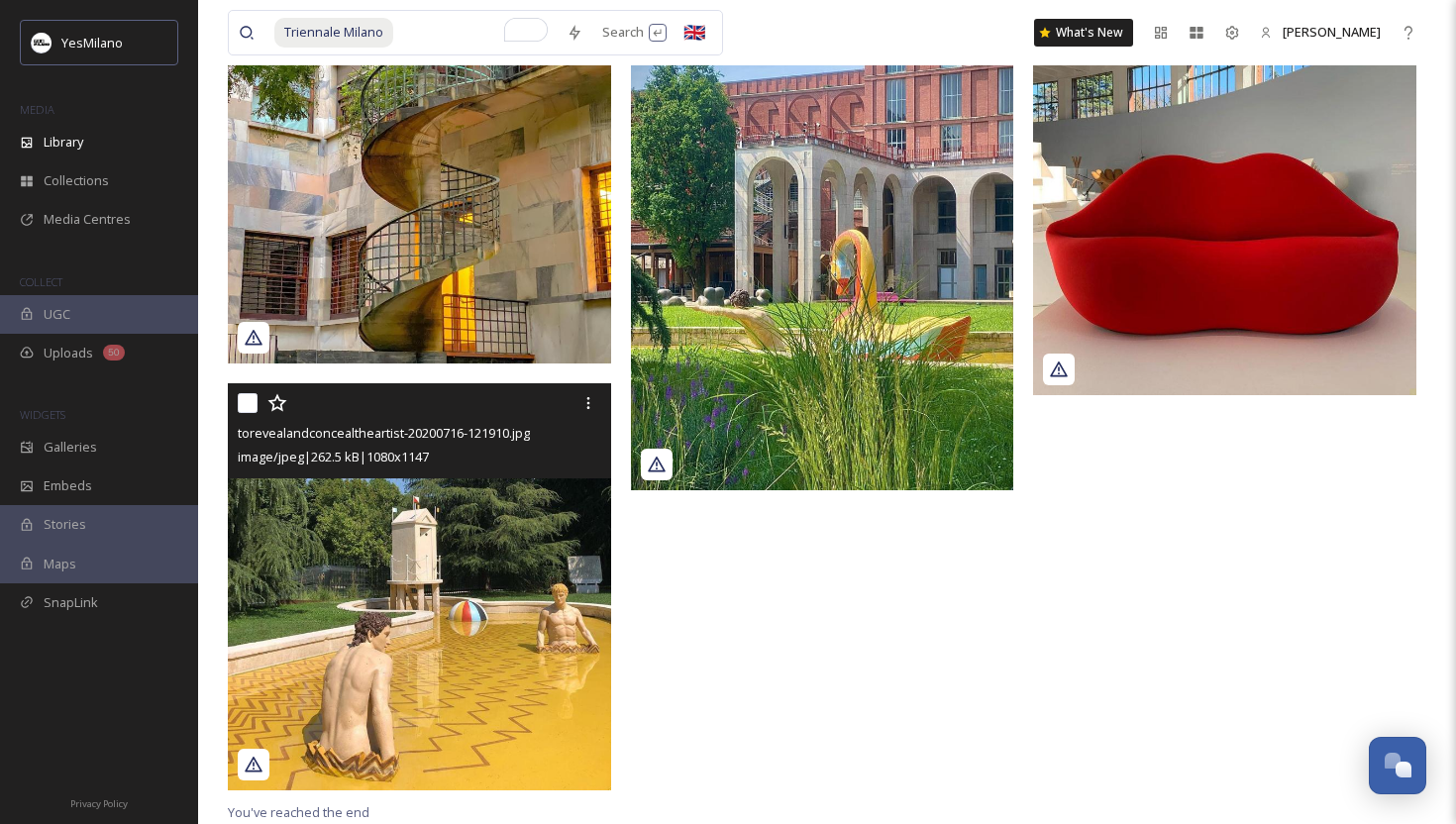 scroll, scrollTop: 0, scrollLeft: 0, axis: both 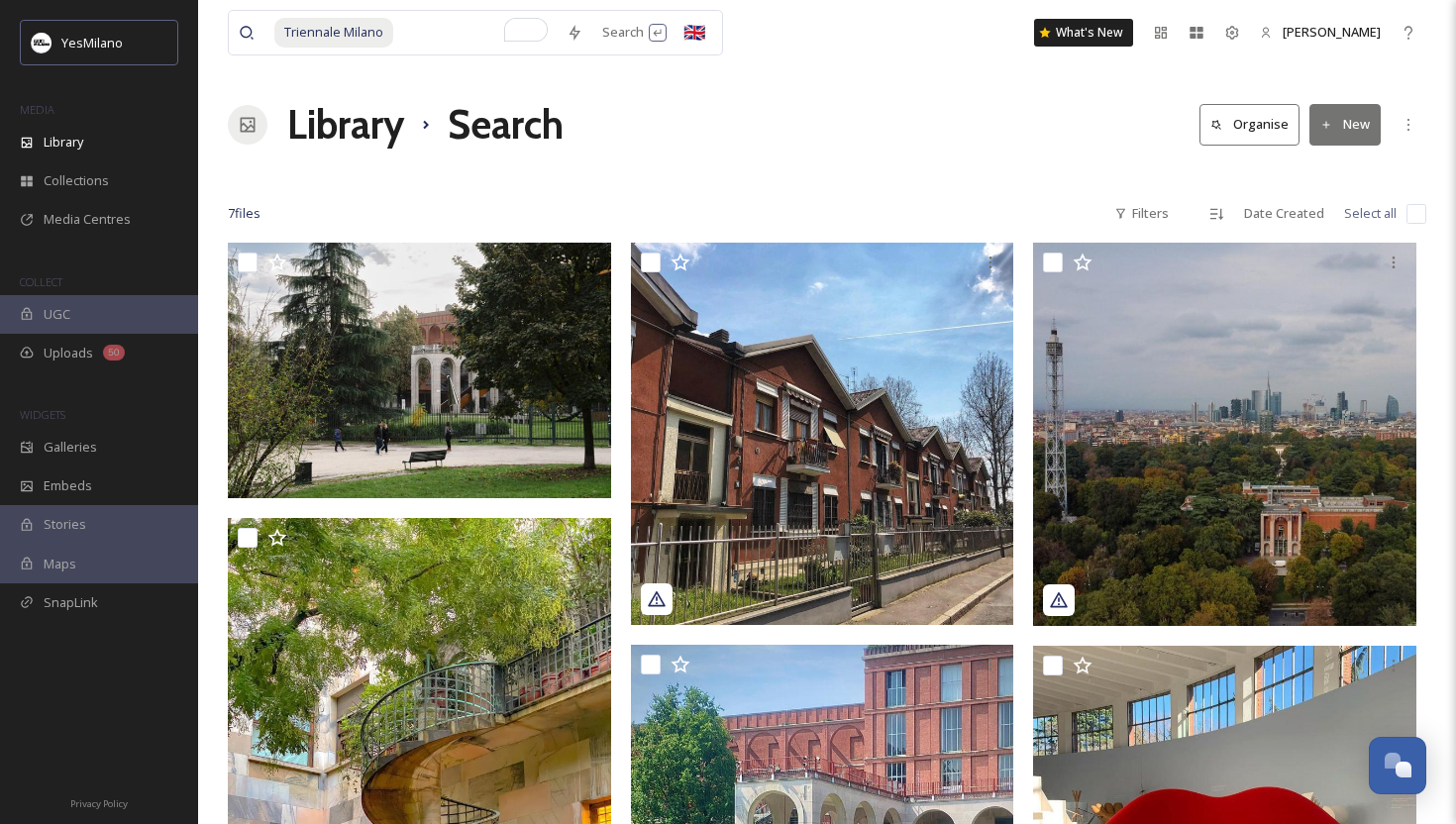 type 